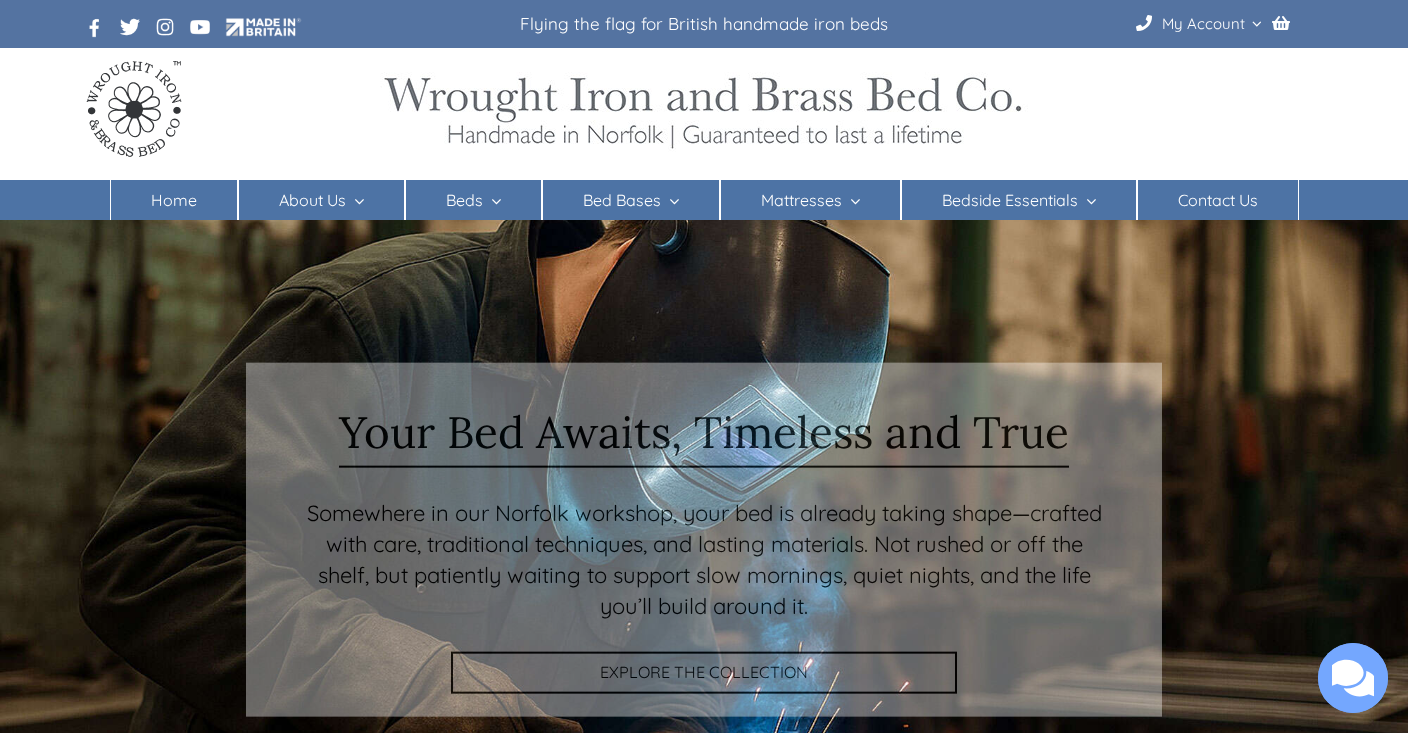 scroll, scrollTop: 0, scrollLeft: 0, axis: both 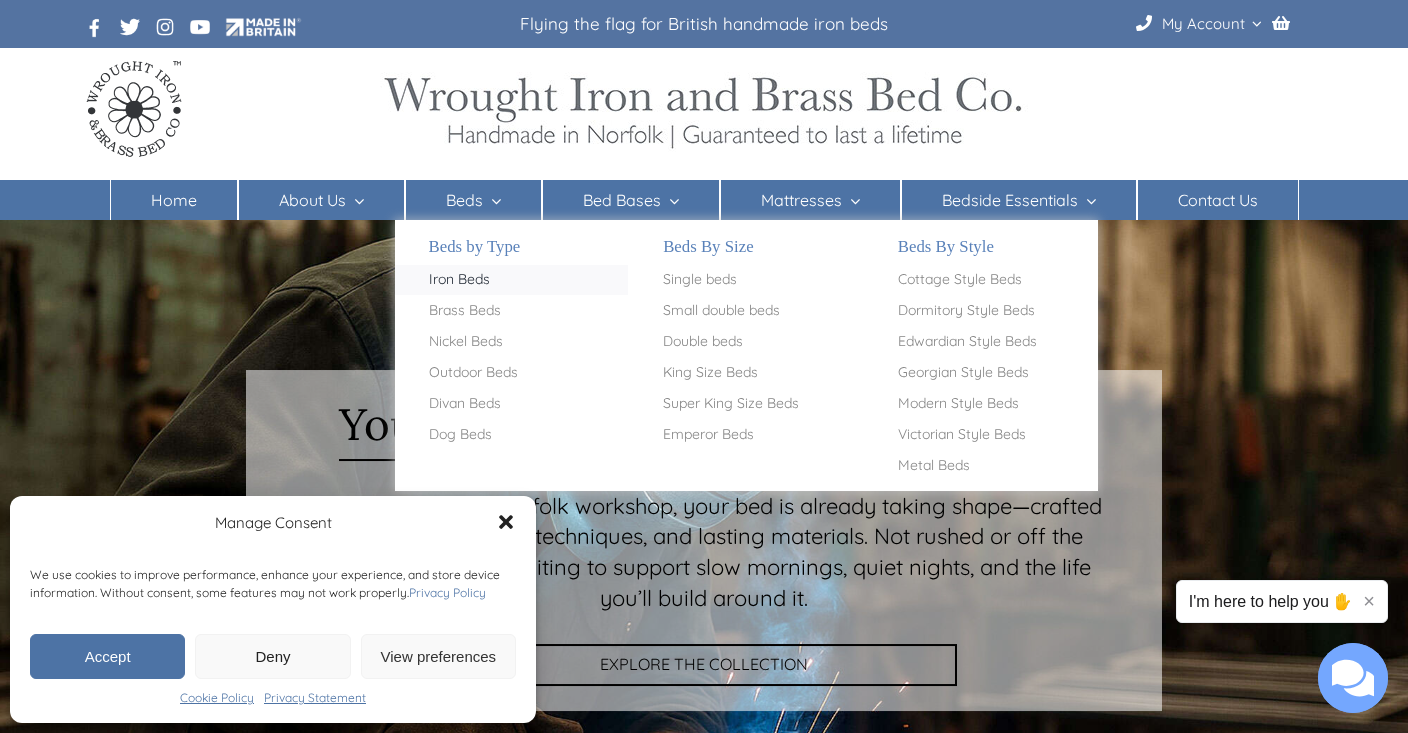 click on "Iron Beds" at bounding box center (459, 280) 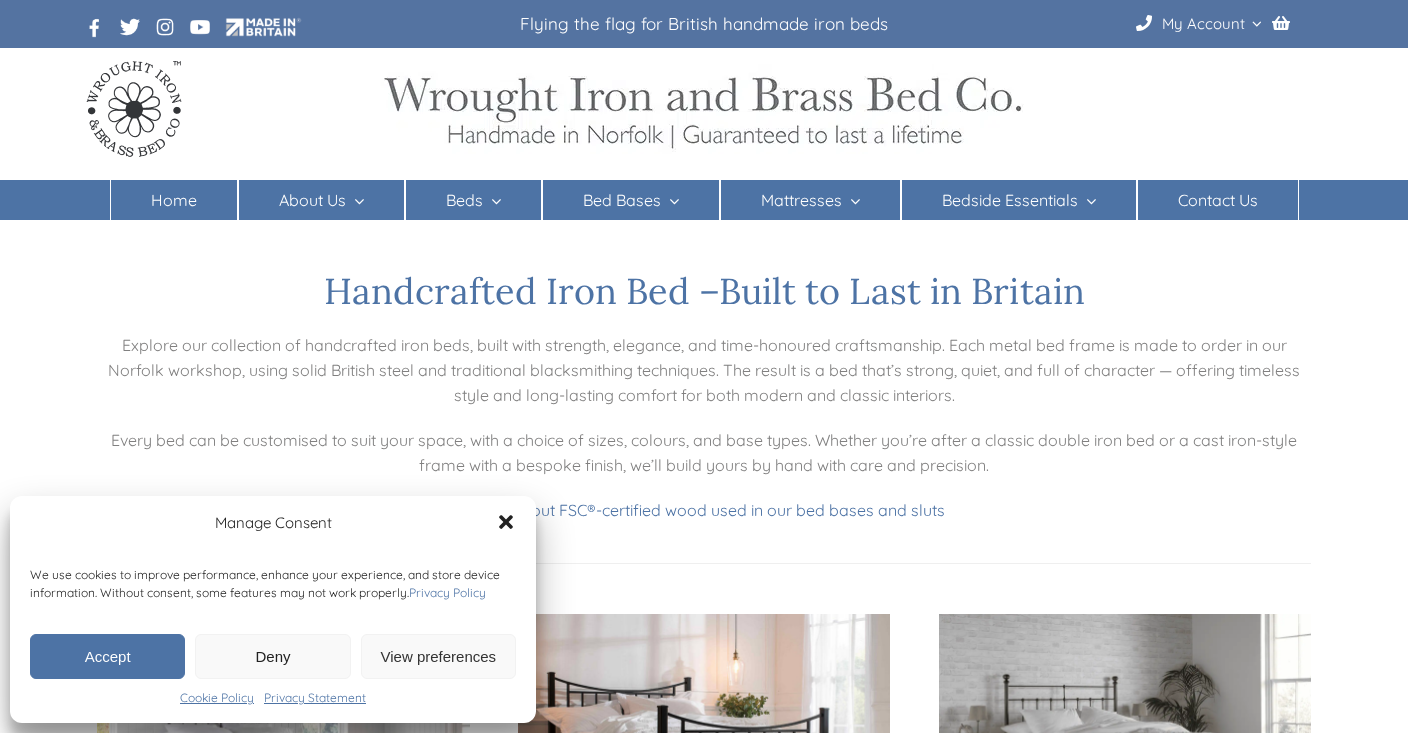 scroll, scrollTop: 24, scrollLeft: 0, axis: vertical 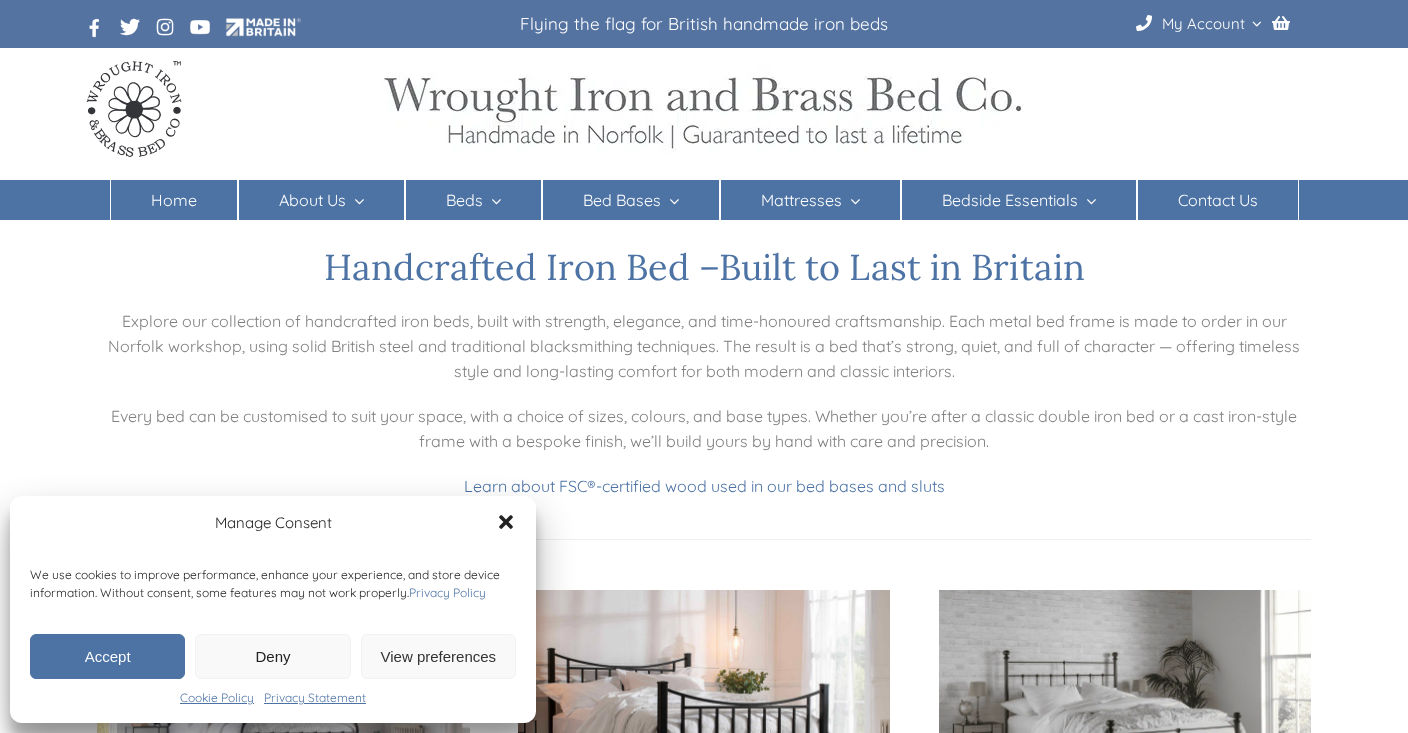 click on "Deny" at bounding box center [272, 656] 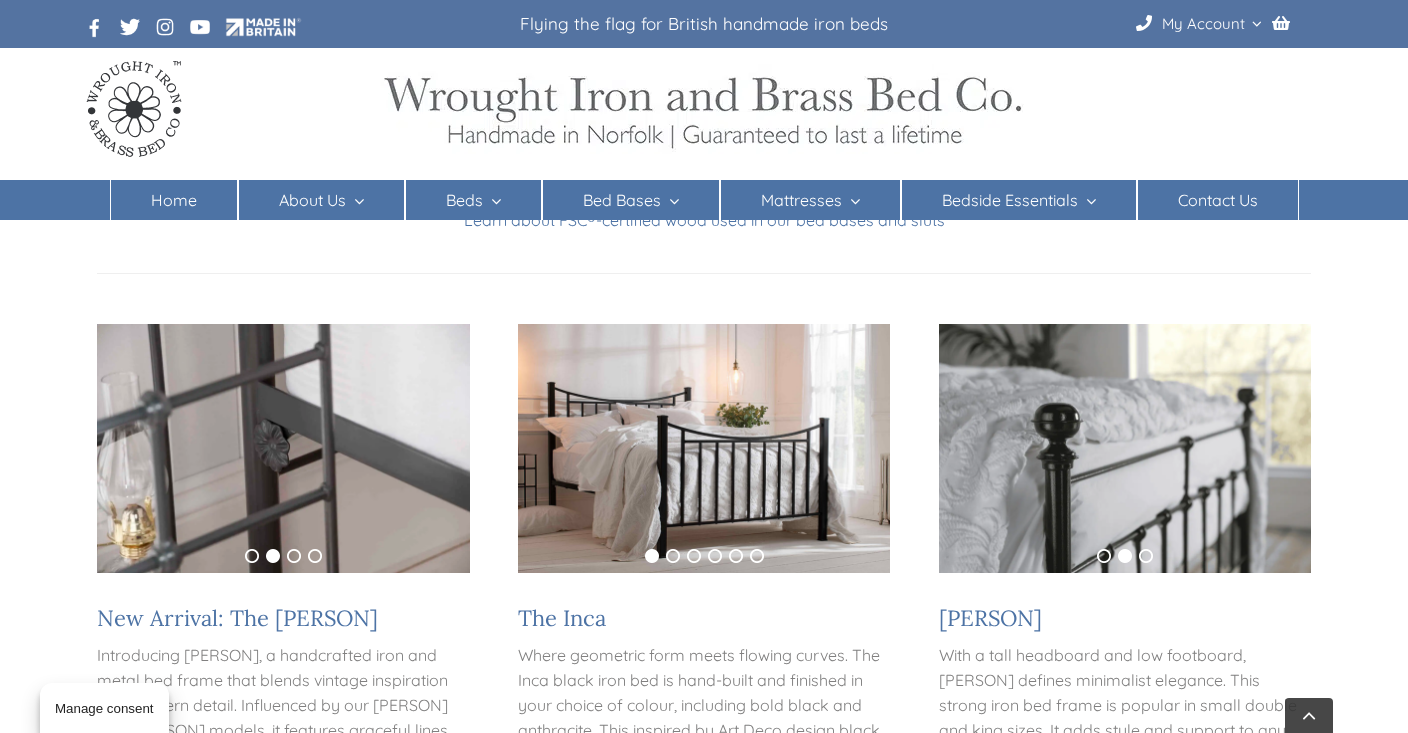 scroll, scrollTop: 280, scrollLeft: 0, axis: vertical 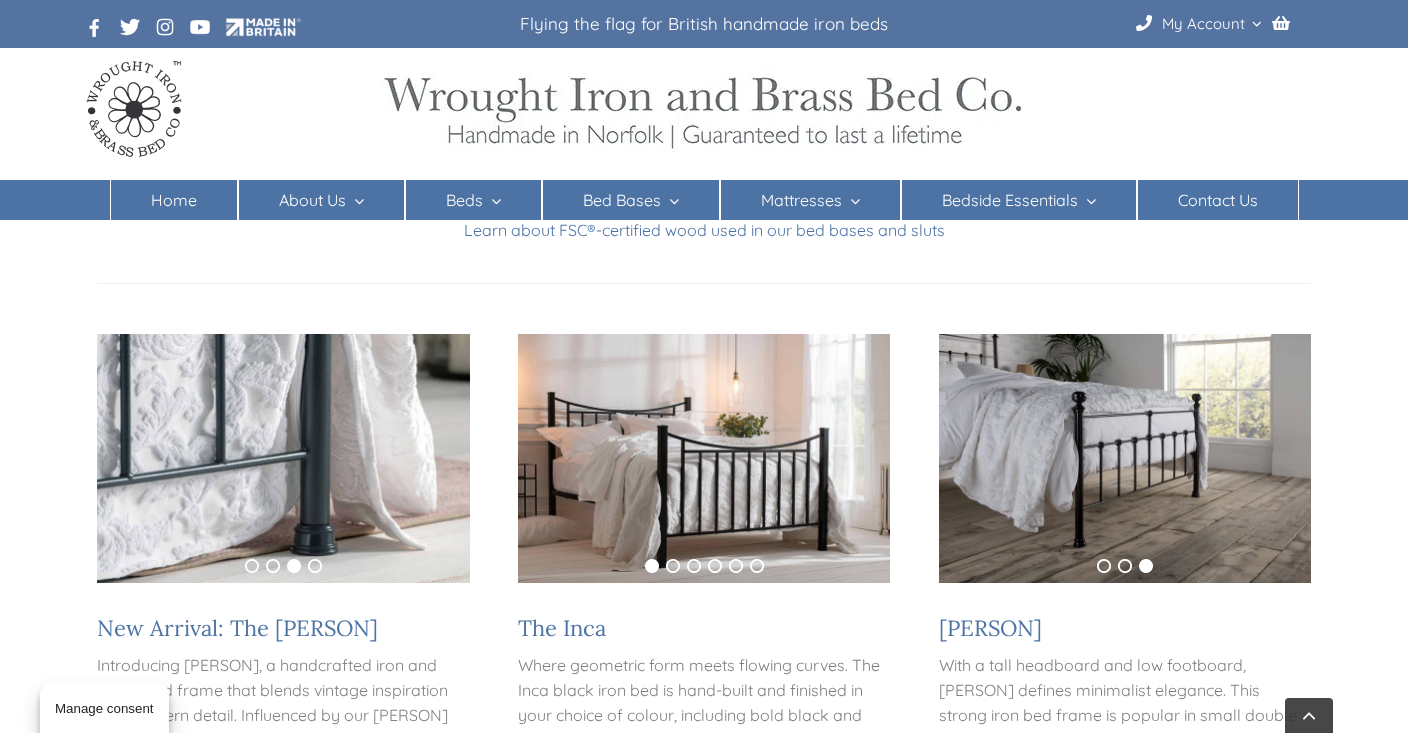 click at bounding box center [283, 458] 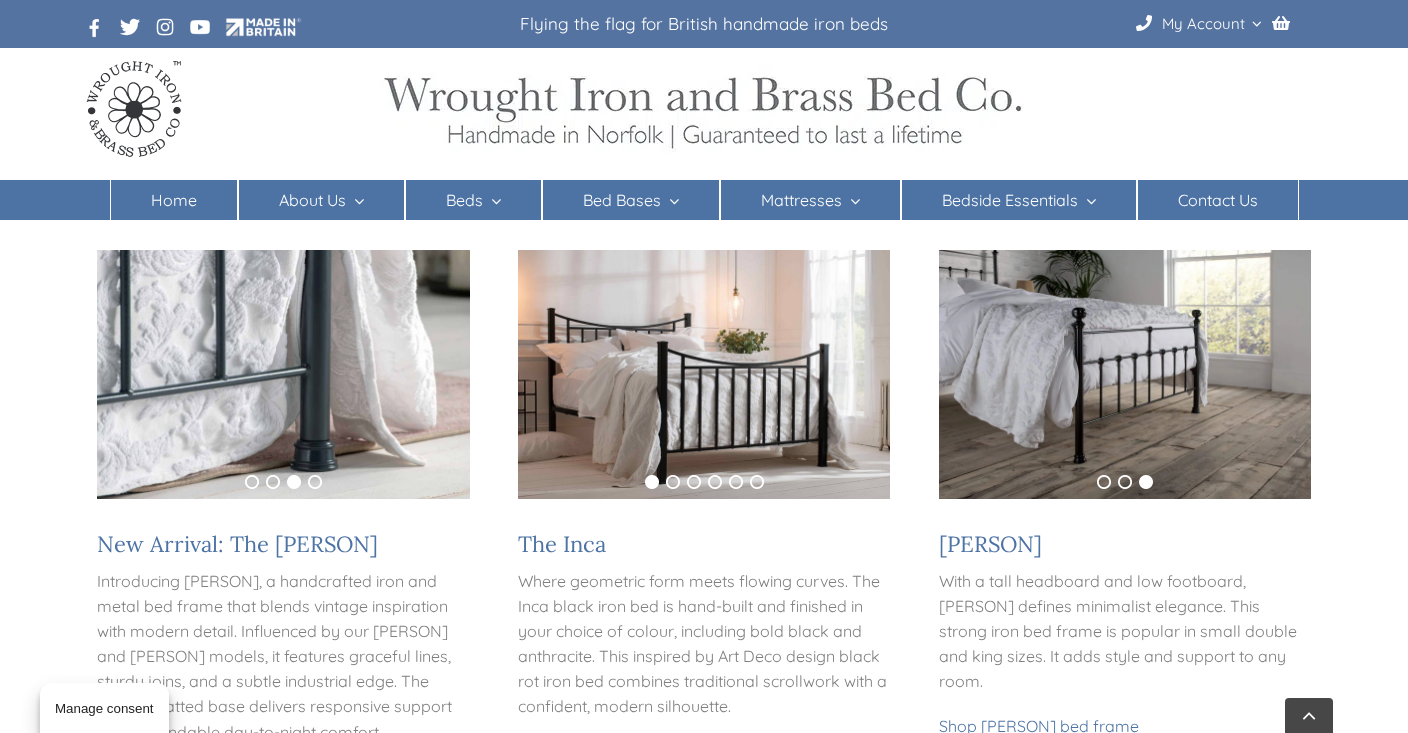 scroll, scrollTop: 434, scrollLeft: 0, axis: vertical 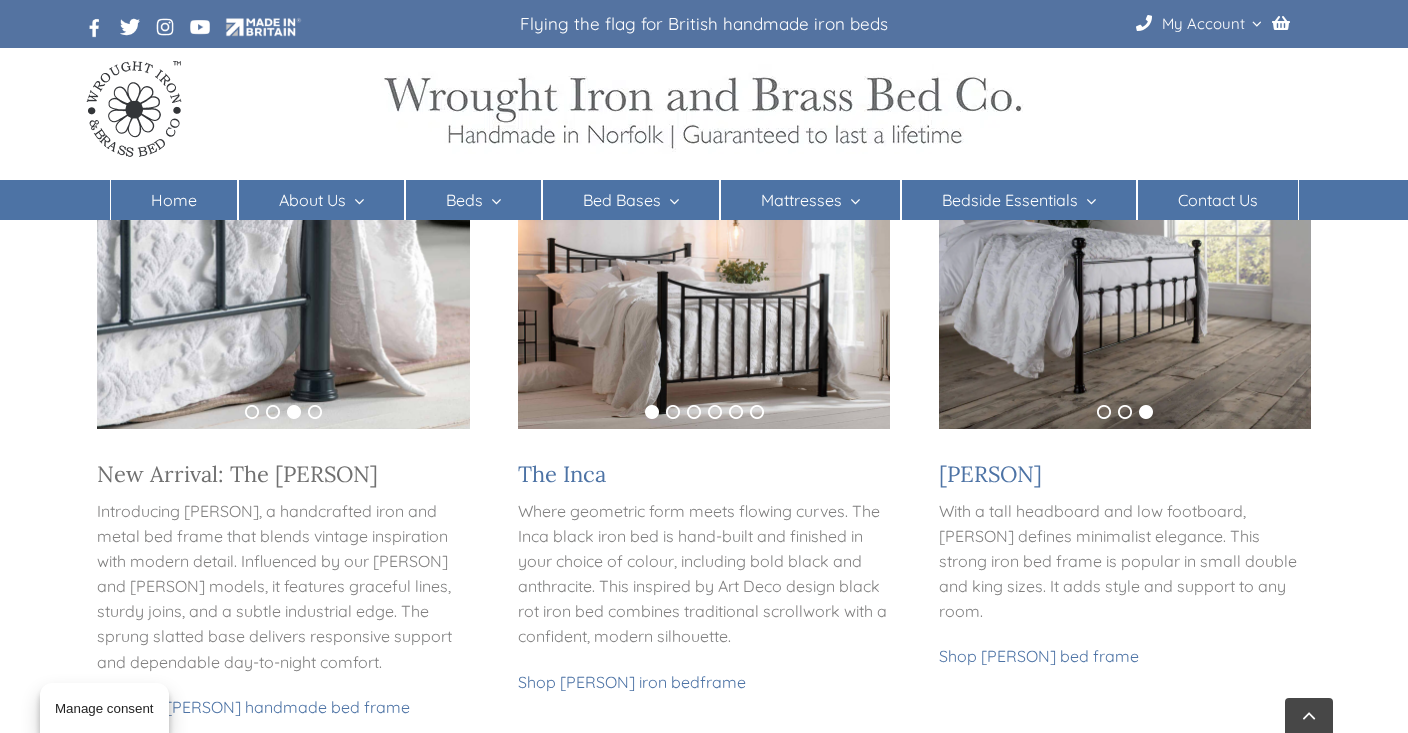 click on "New Arrival: The Archie" at bounding box center [237, 474] 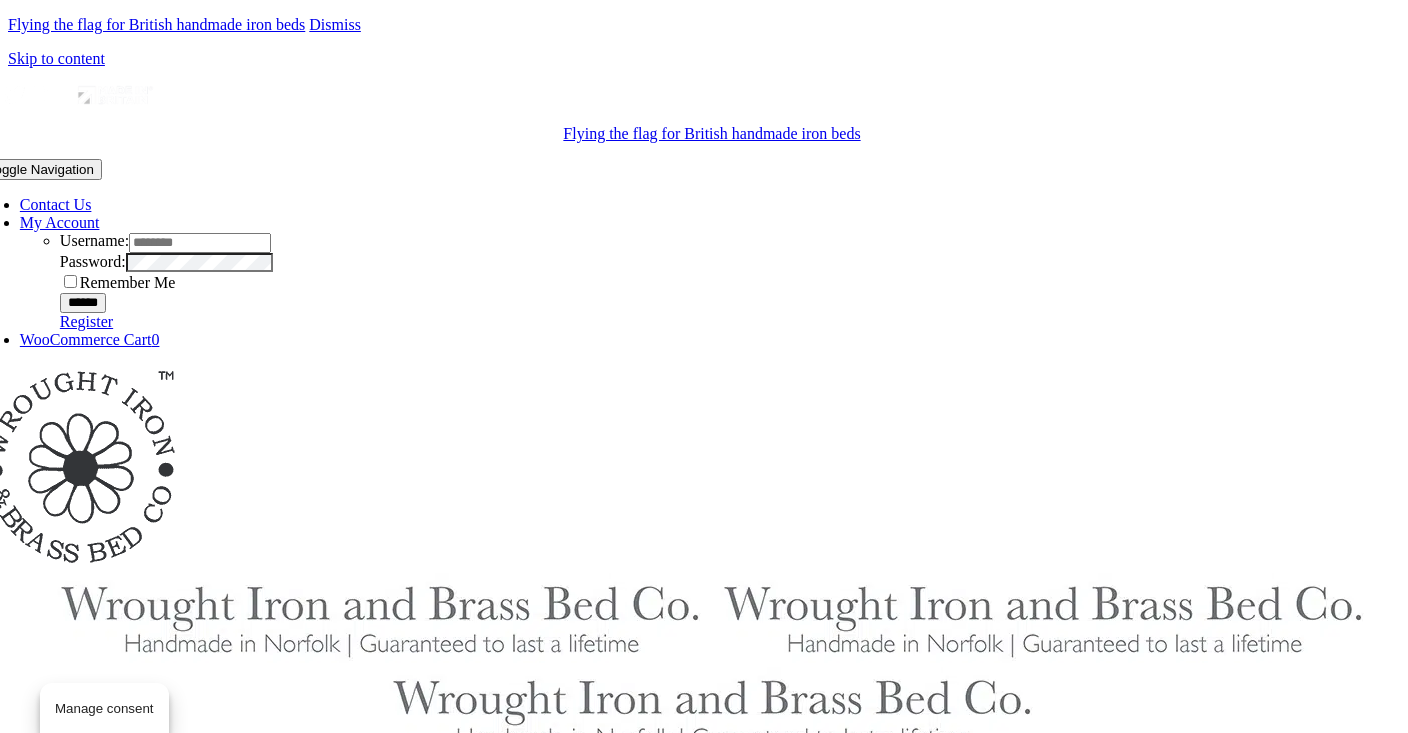 scroll, scrollTop: 0, scrollLeft: 0, axis: both 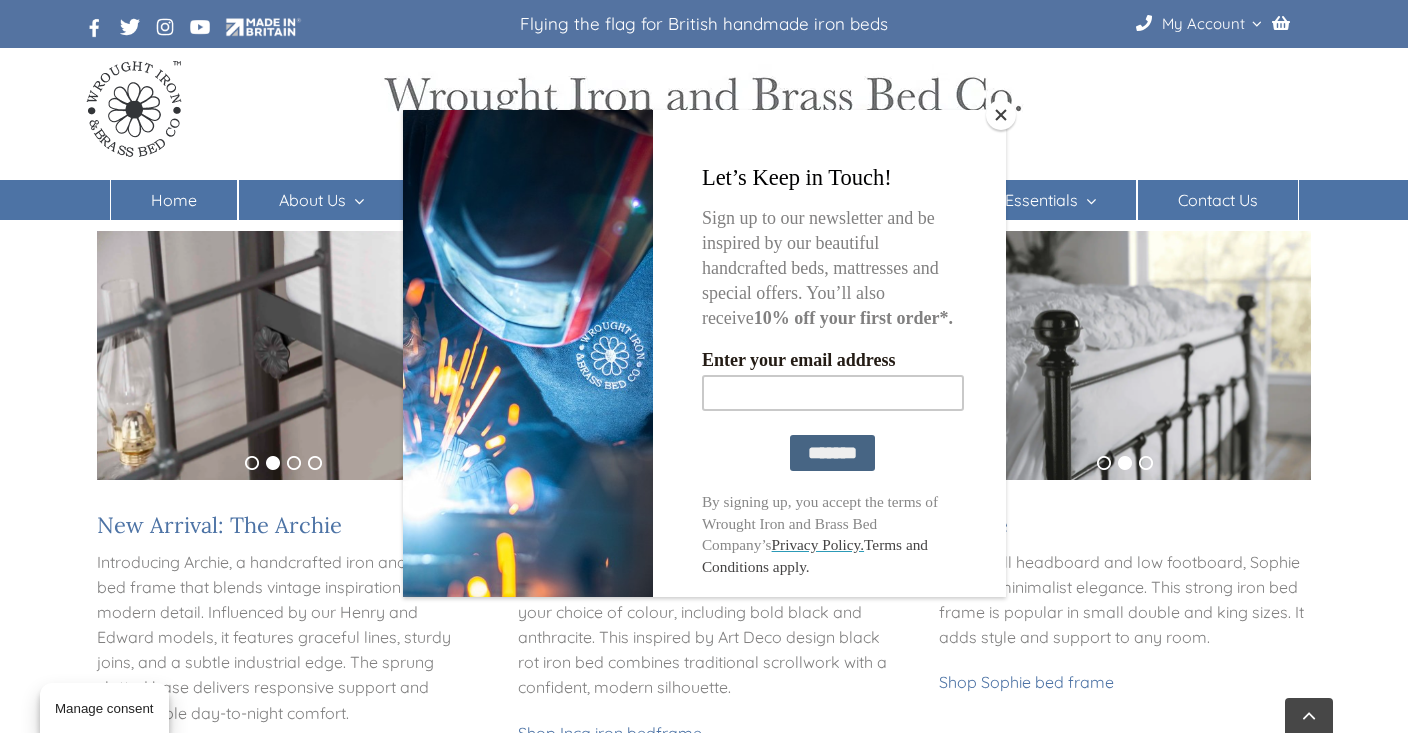 click at bounding box center [704, 366] 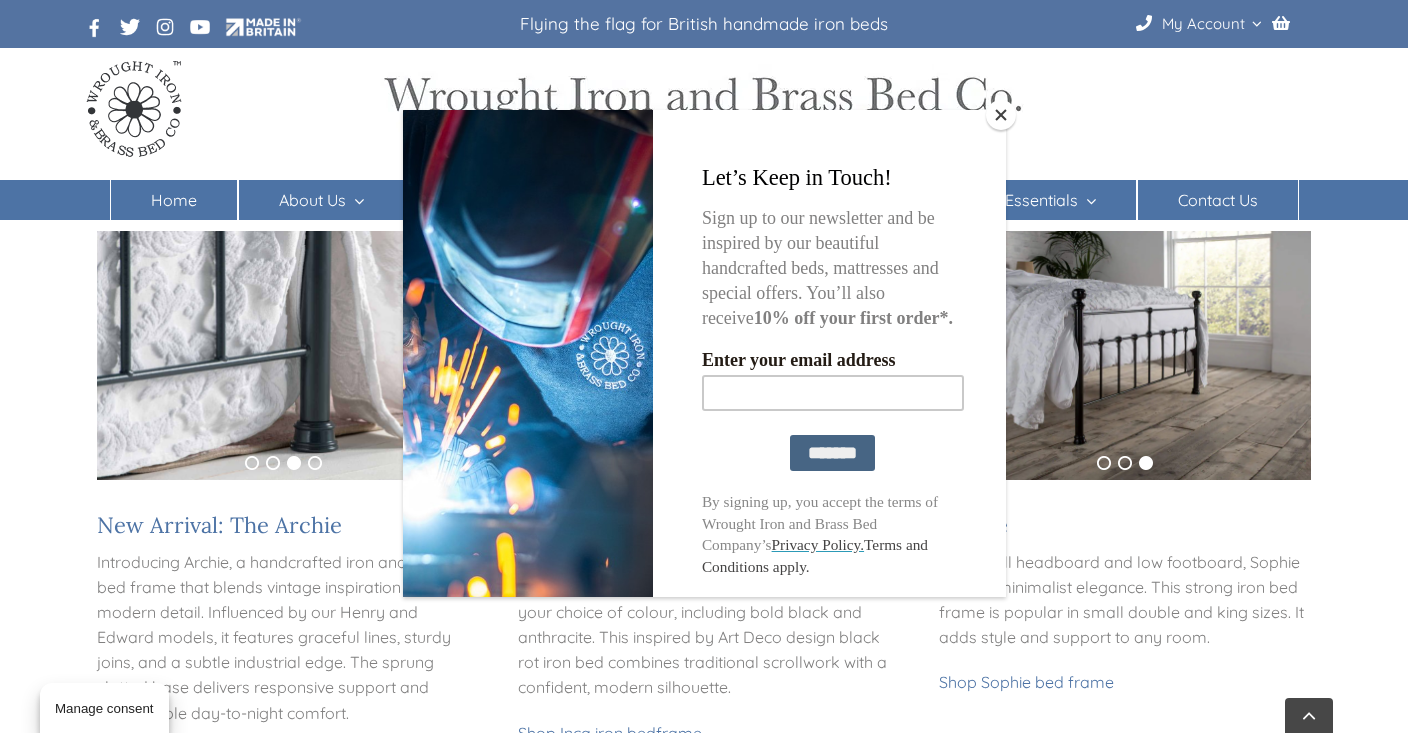 click at bounding box center (1001, 115) 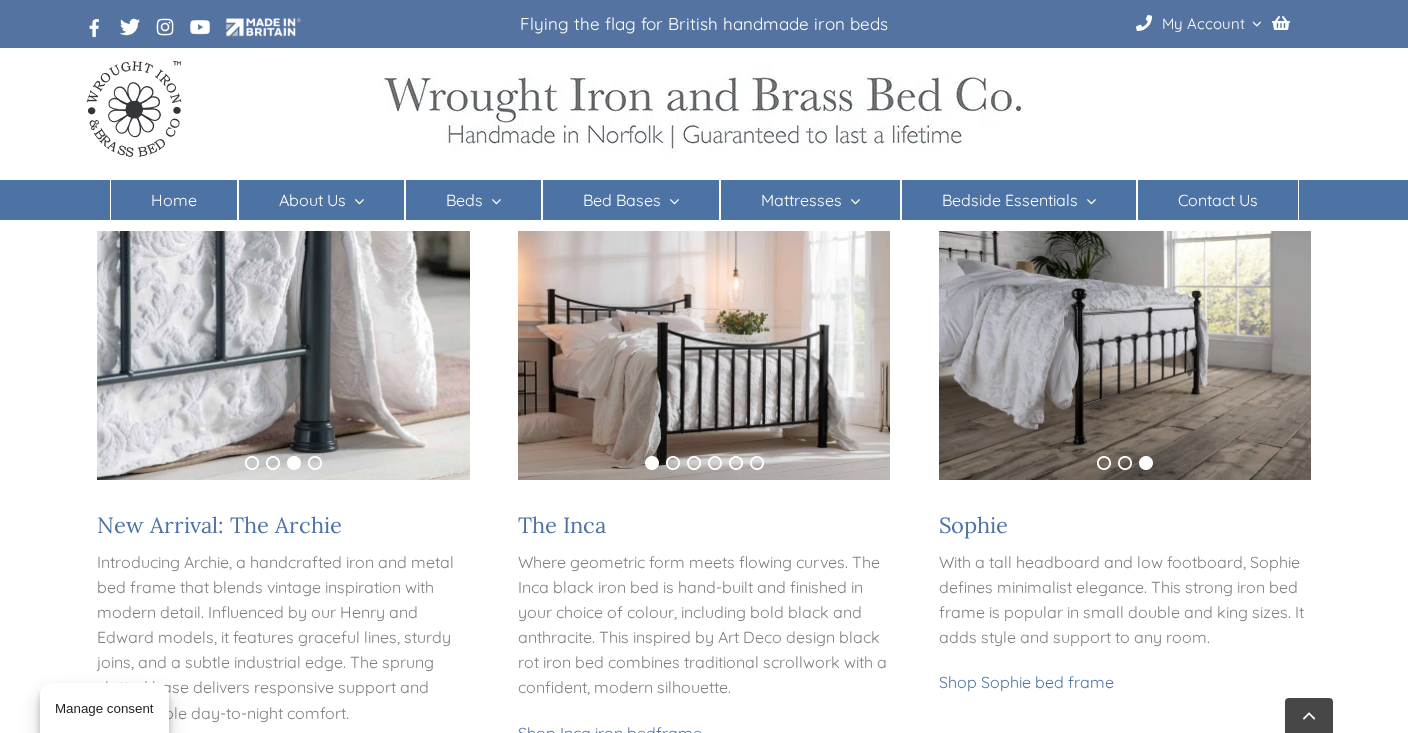 click at bounding box center [283, 355] 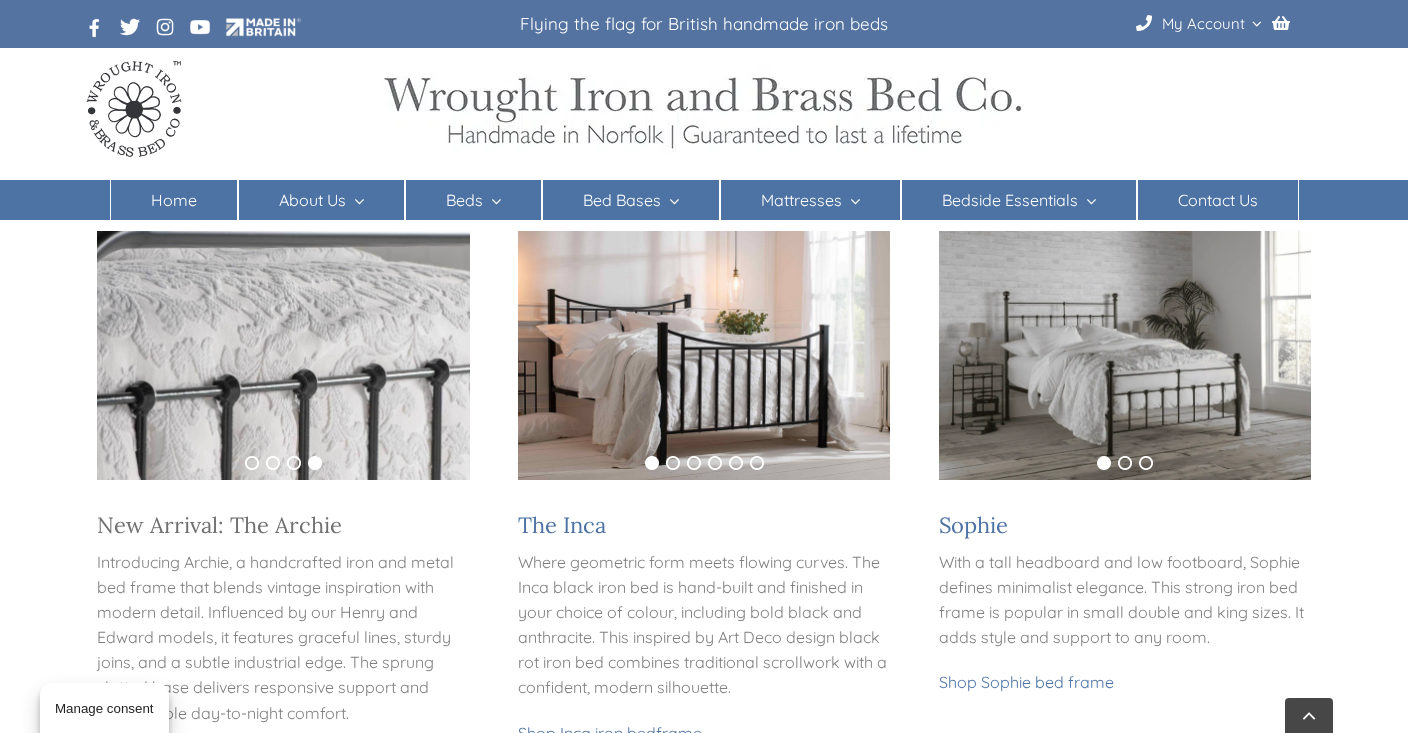 click on "New Arrival: The Archie" at bounding box center (219, 525) 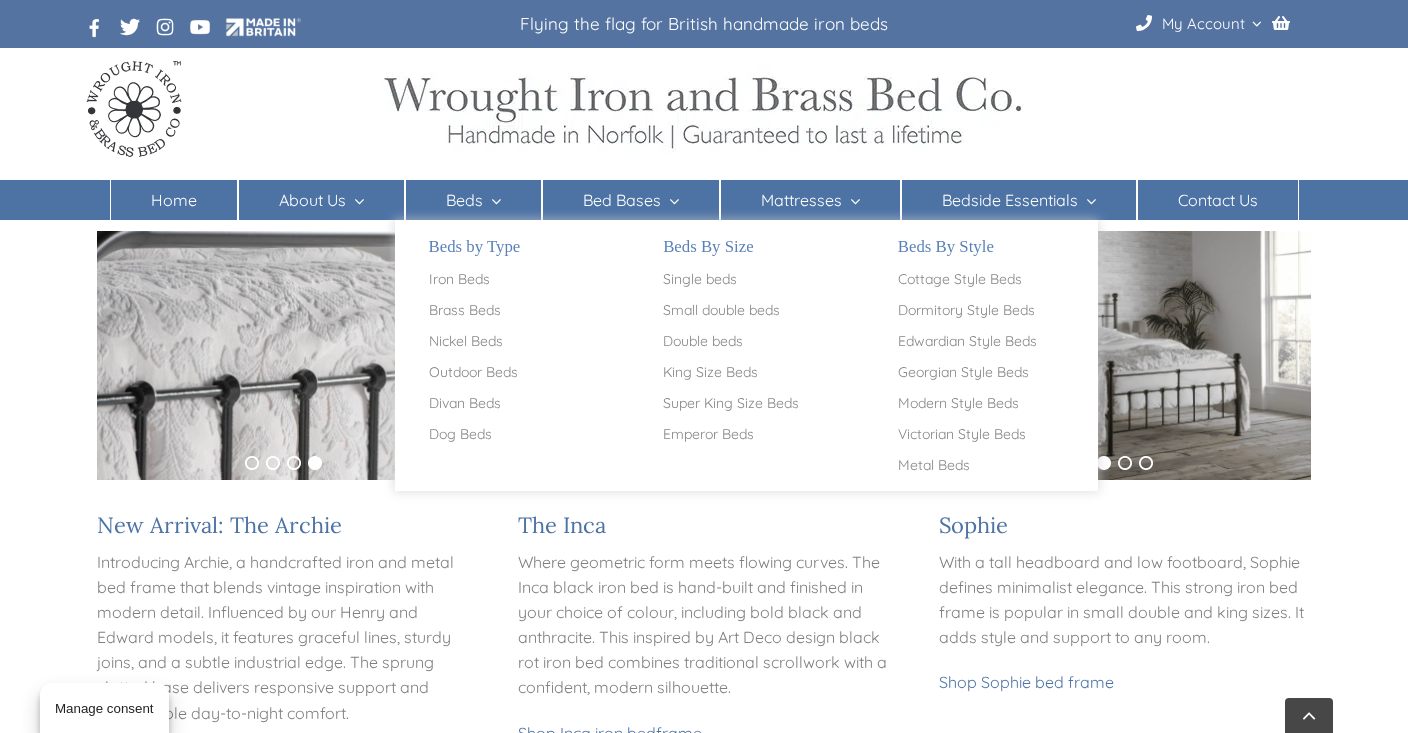 click at bounding box center (492, 201) 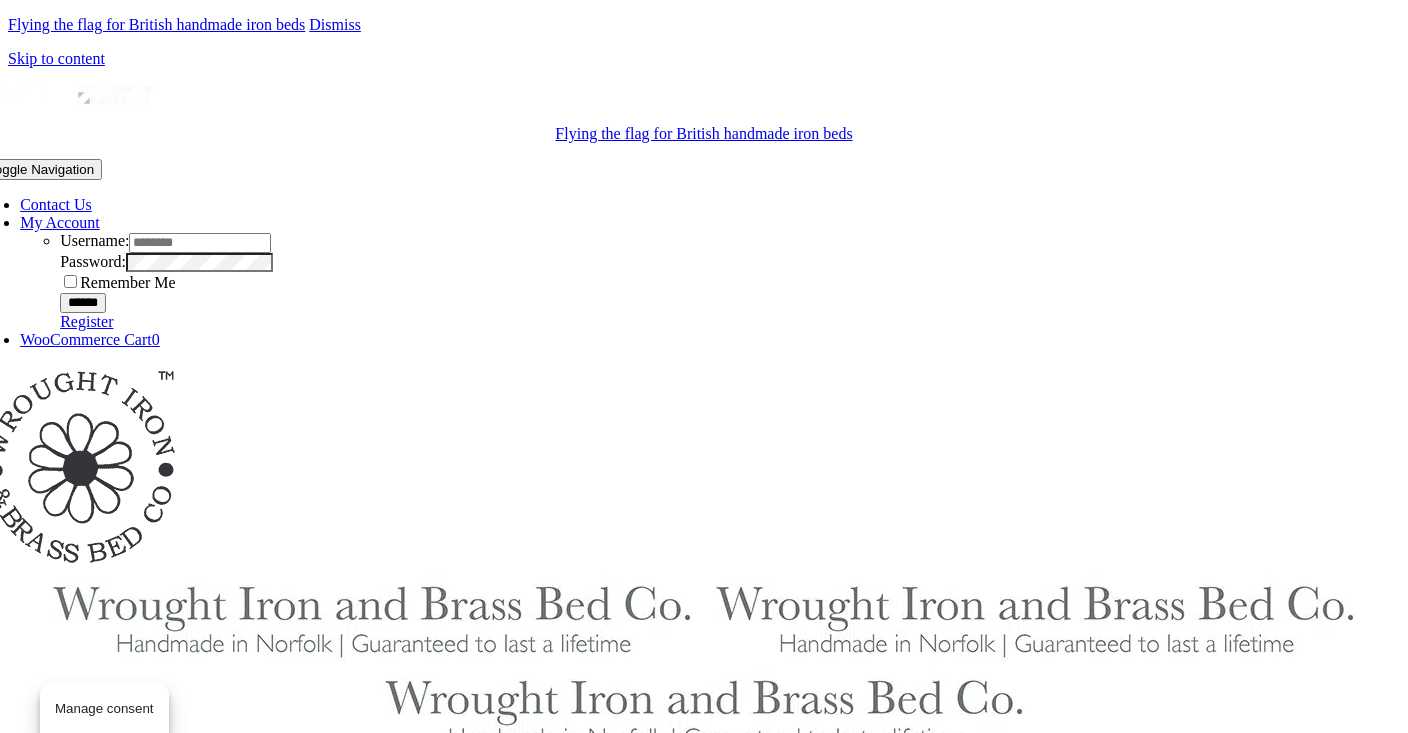 scroll, scrollTop: 0, scrollLeft: 0, axis: both 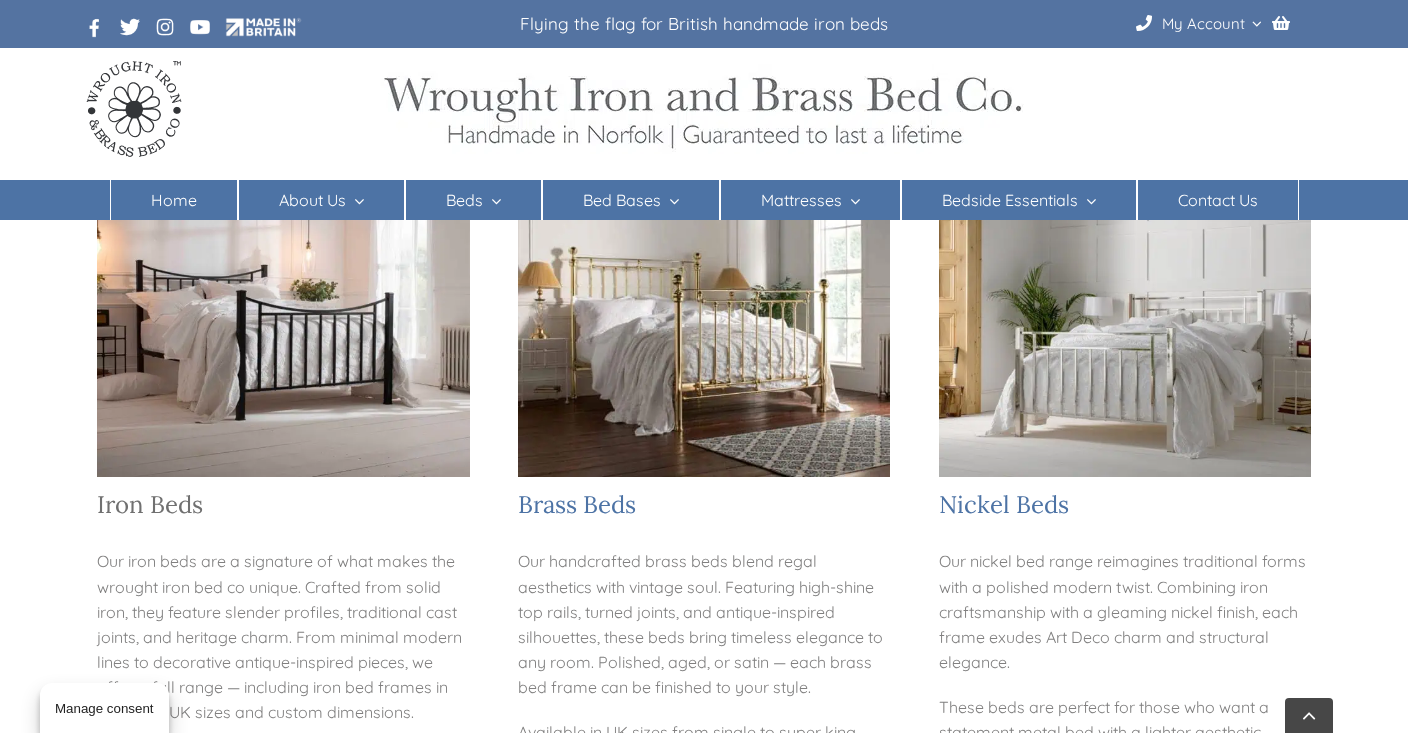 click on "Iron Beds" at bounding box center [150, 504] 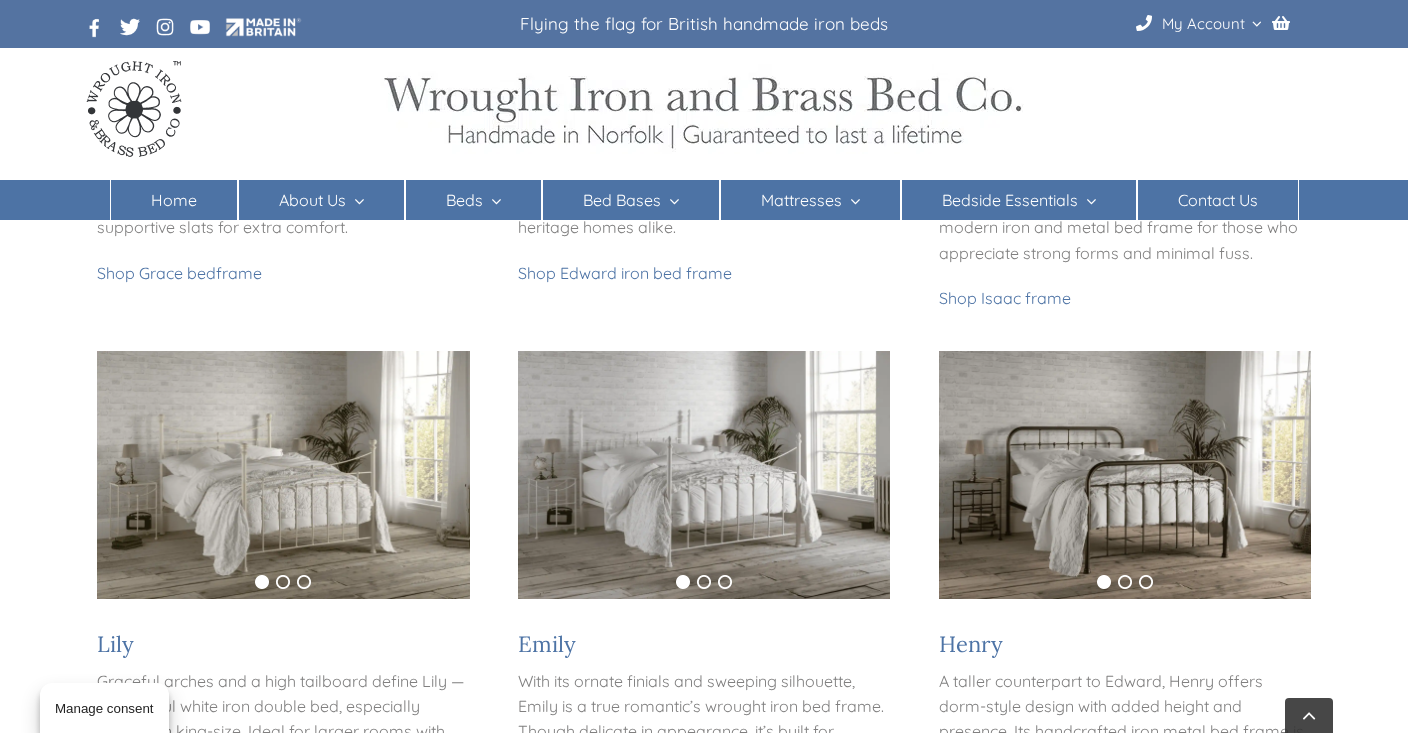 scroll, scrollTop: 1370, scrollLeft: 0, axis: vertical 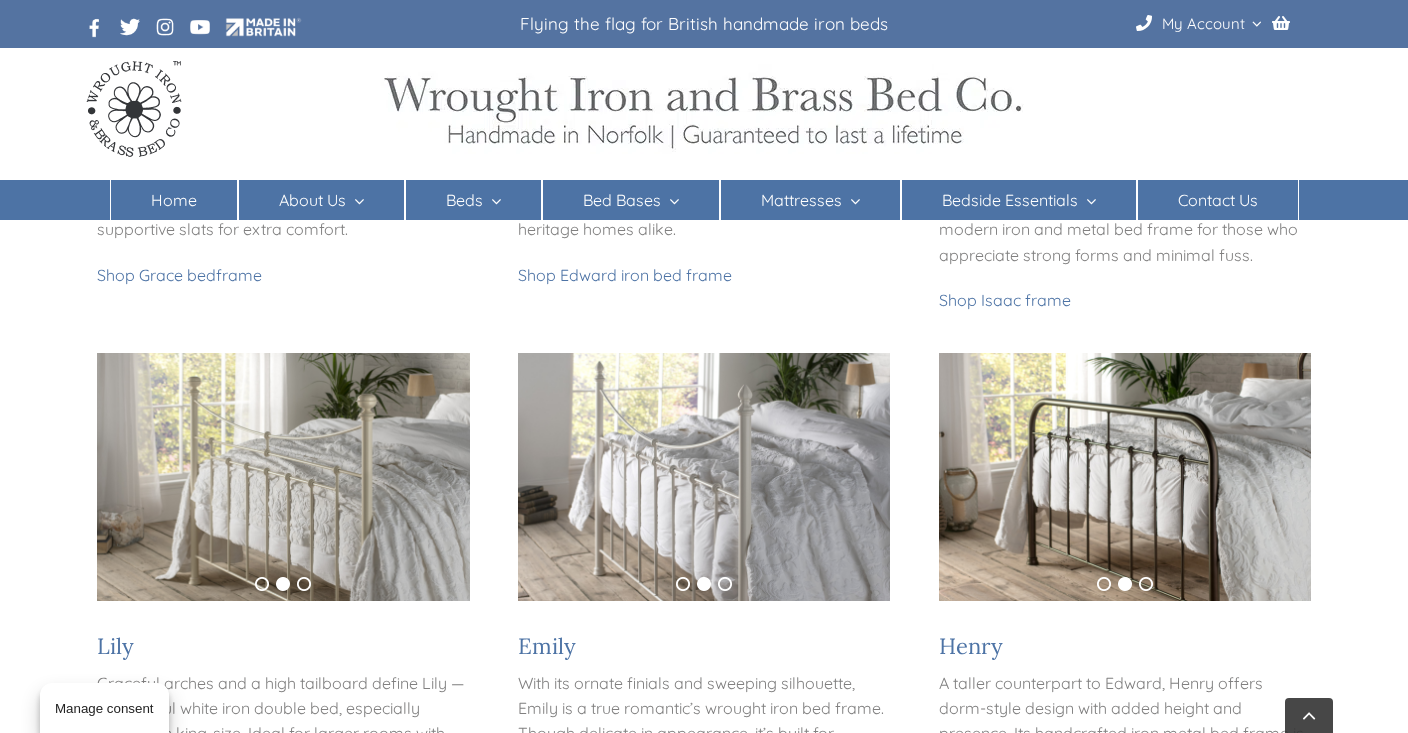 click on "1 2 3" at bounding box center [1125, 584] 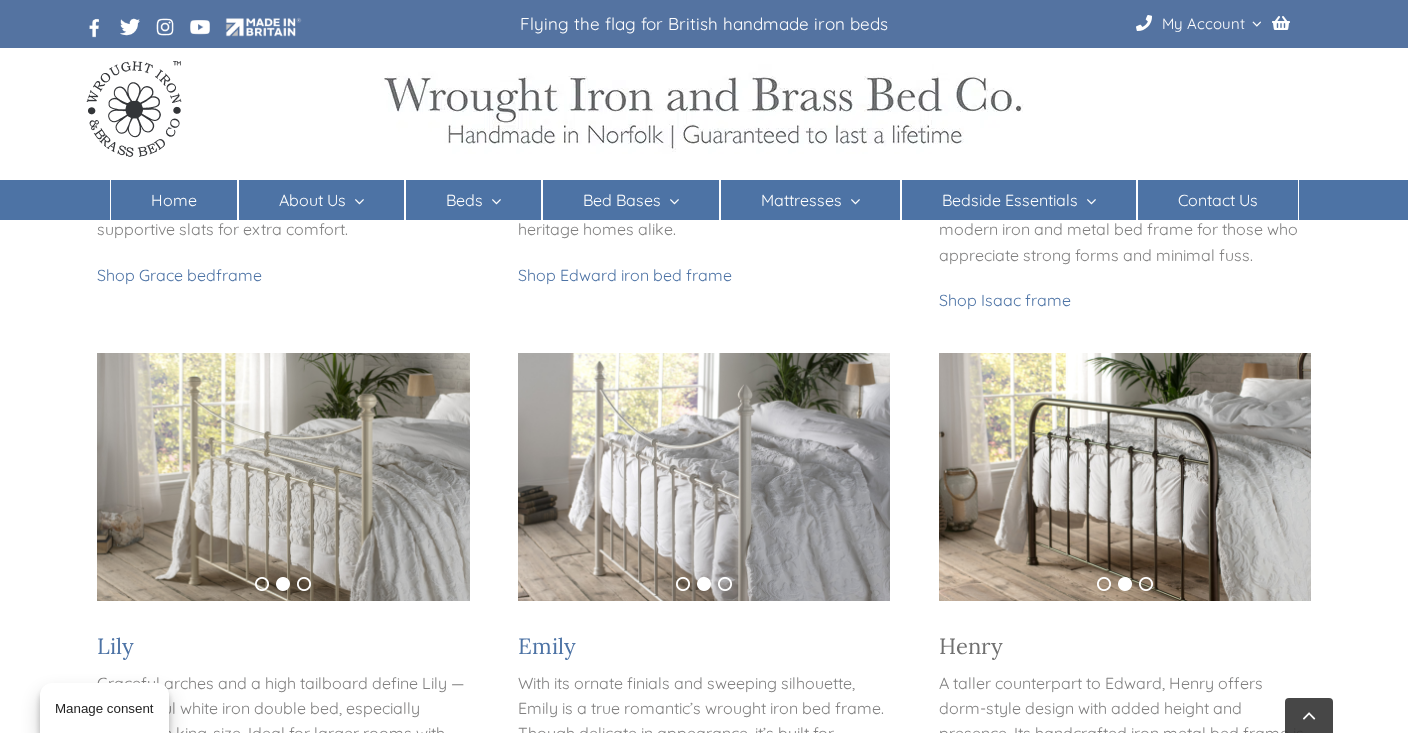 click on "Henry" at bounding box center [971, 646] 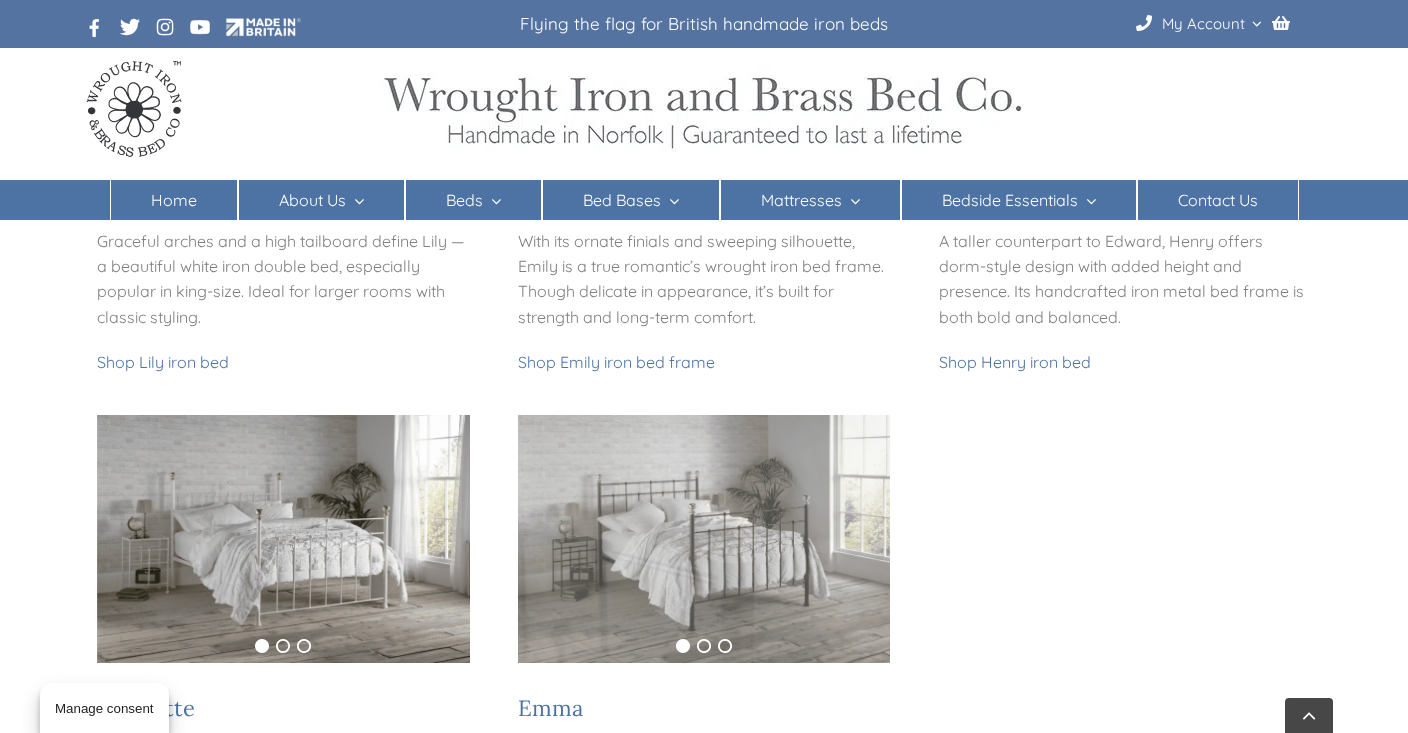 scroll, scrollTop: 1390, scrollLeft: 0, axis: vertical 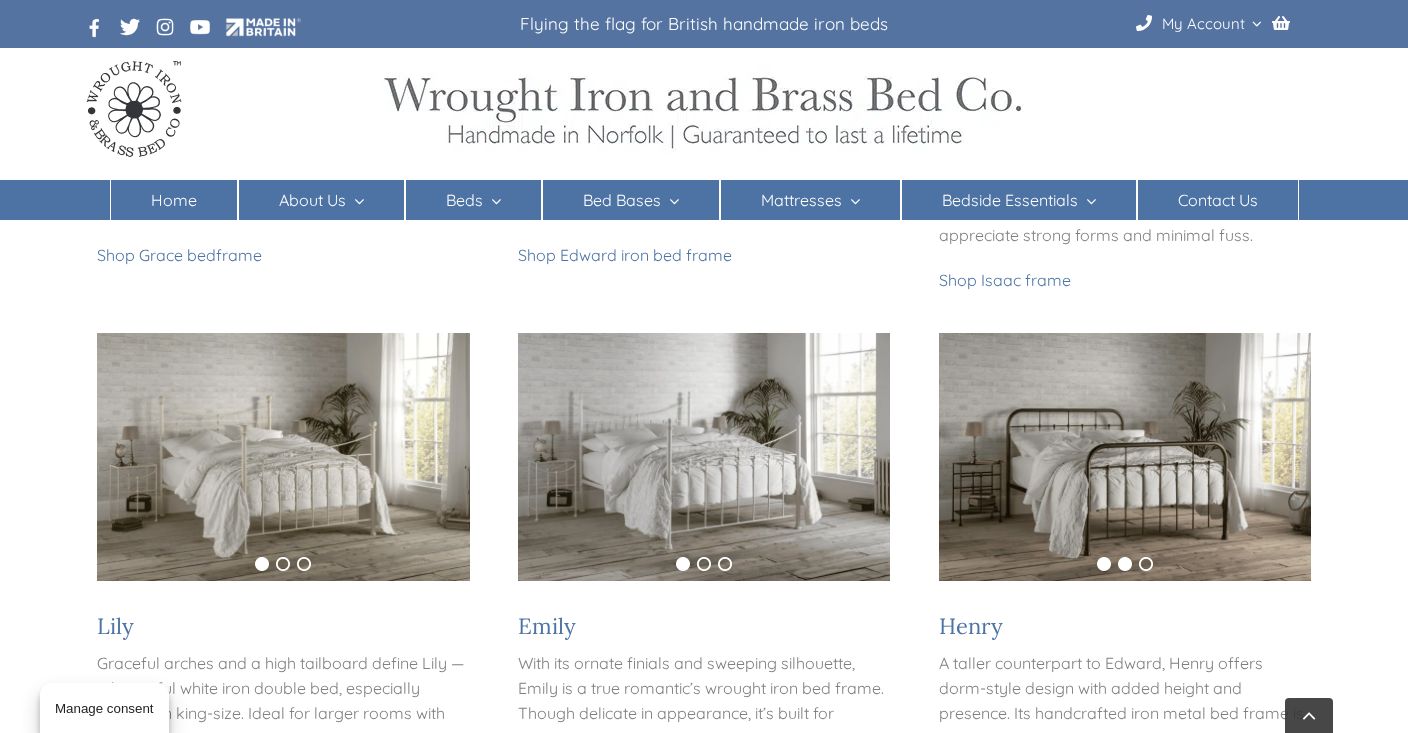 click on "2" at bounding box center [1125, 564] 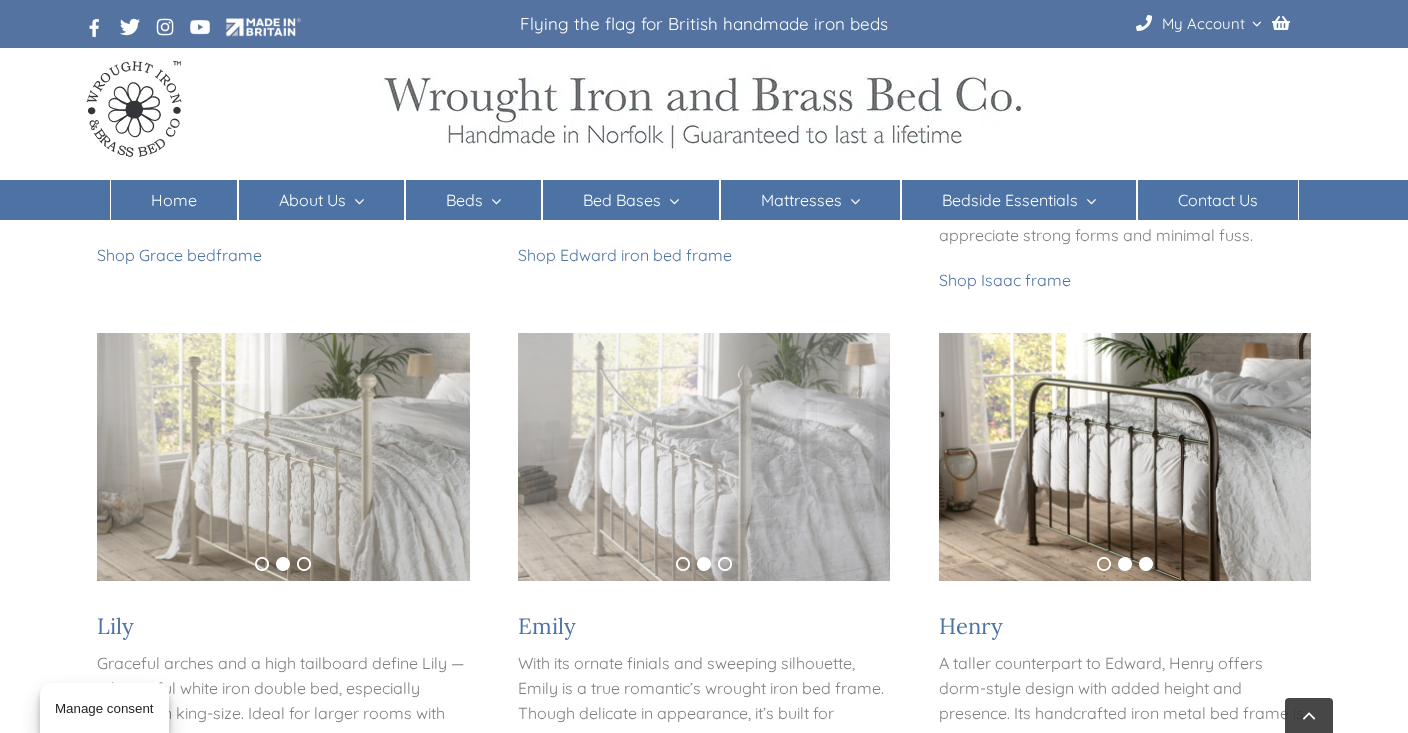 click on "3" at bounding box center [1146, 564] 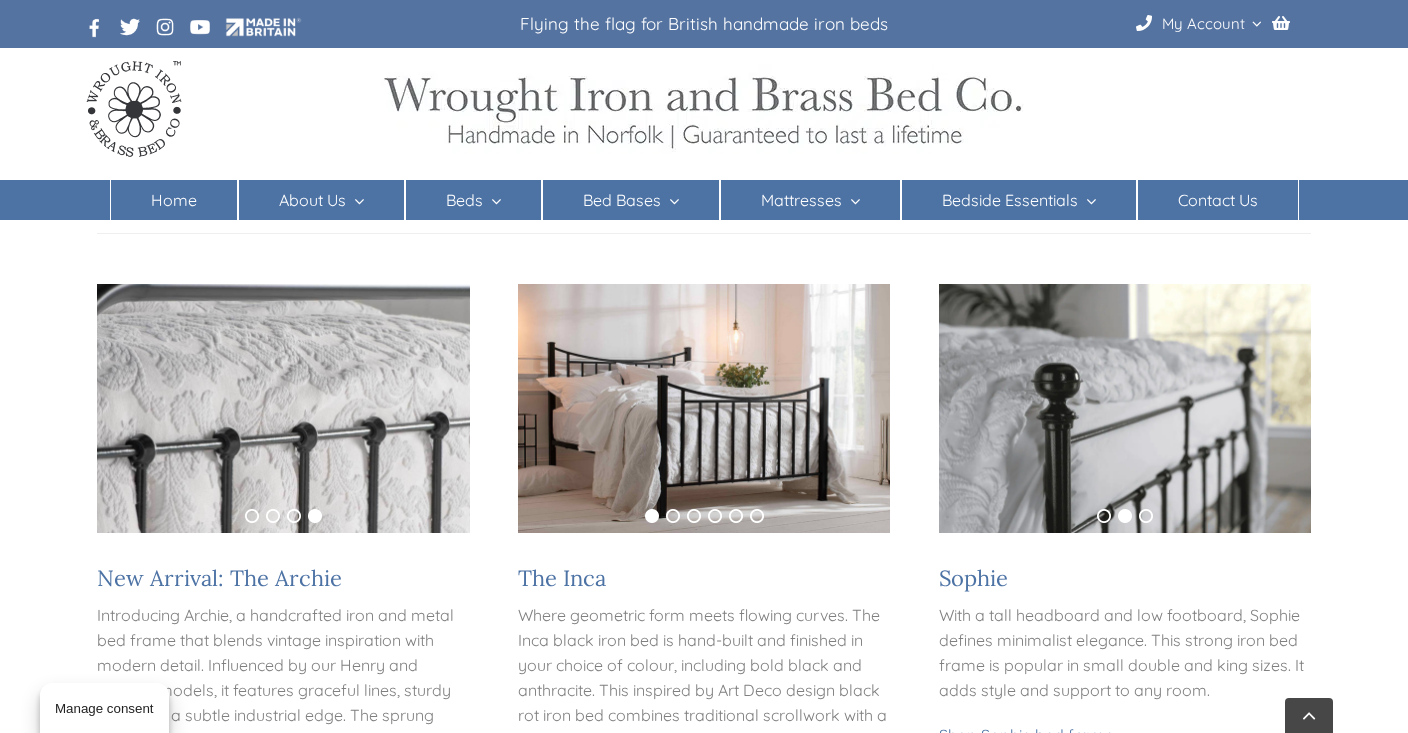 scroll, scrollTop: 325, scrollLeft: 0, axis: vertical 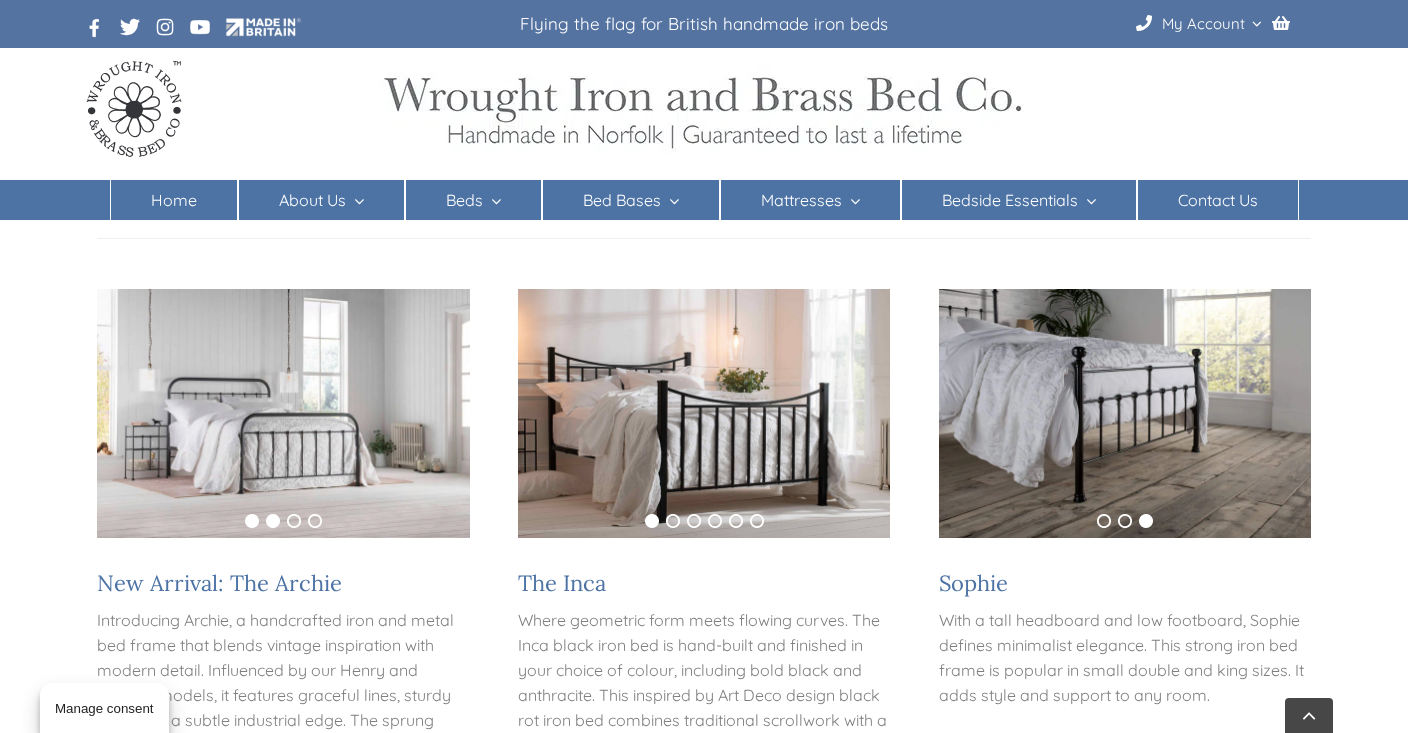 click on "2" at bounding box center (273, 521) 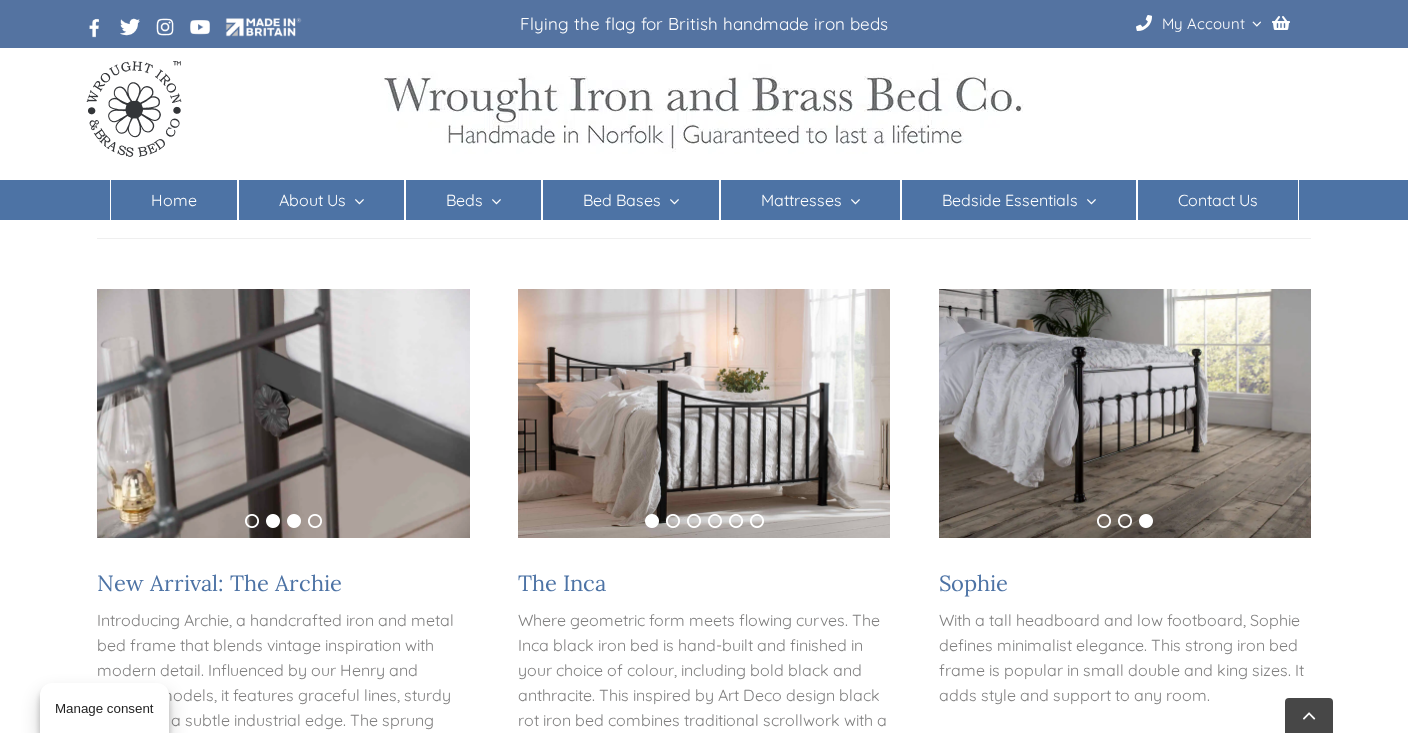 click on "3" at bounding box center (294, 521) 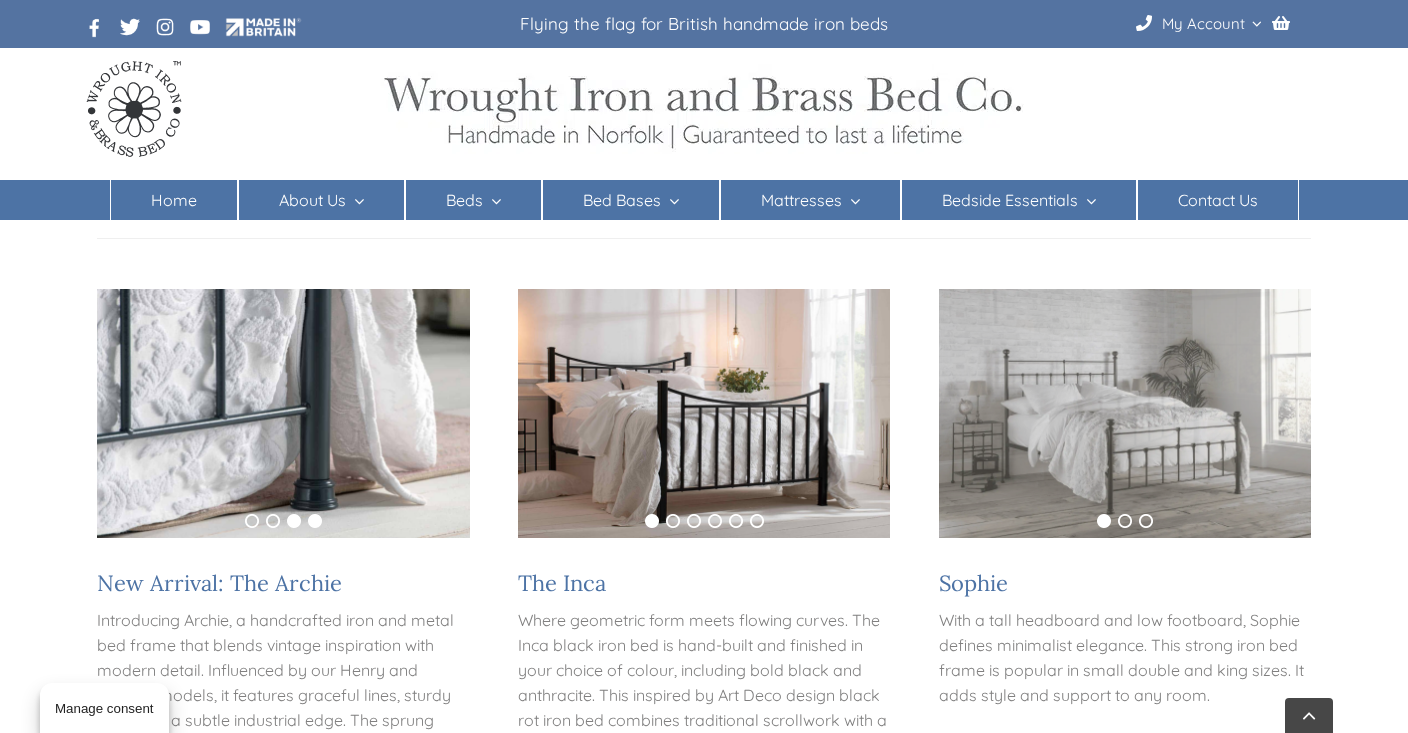 click on "4" at bounding box center [315, 521] 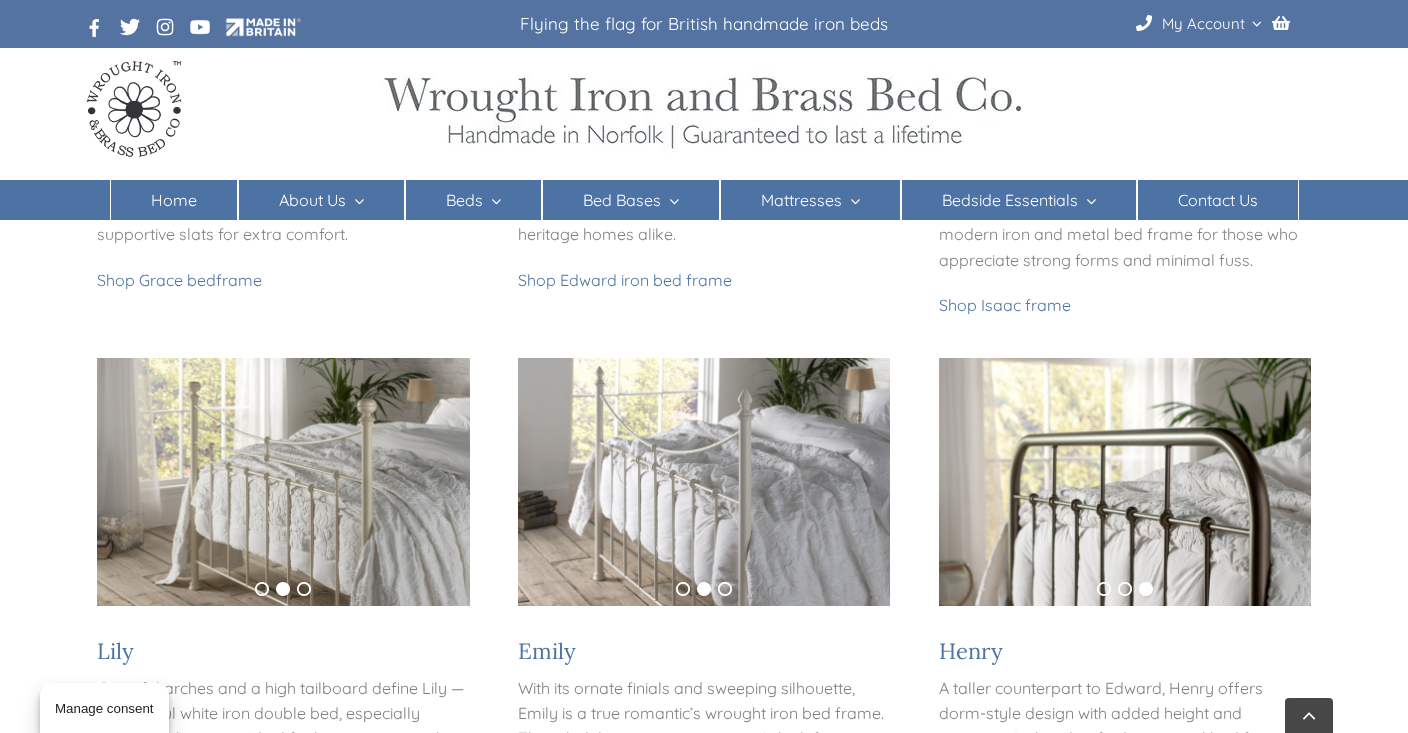 scroll, scrollTop: 1369, scrollLeft: 0, axis: vertical 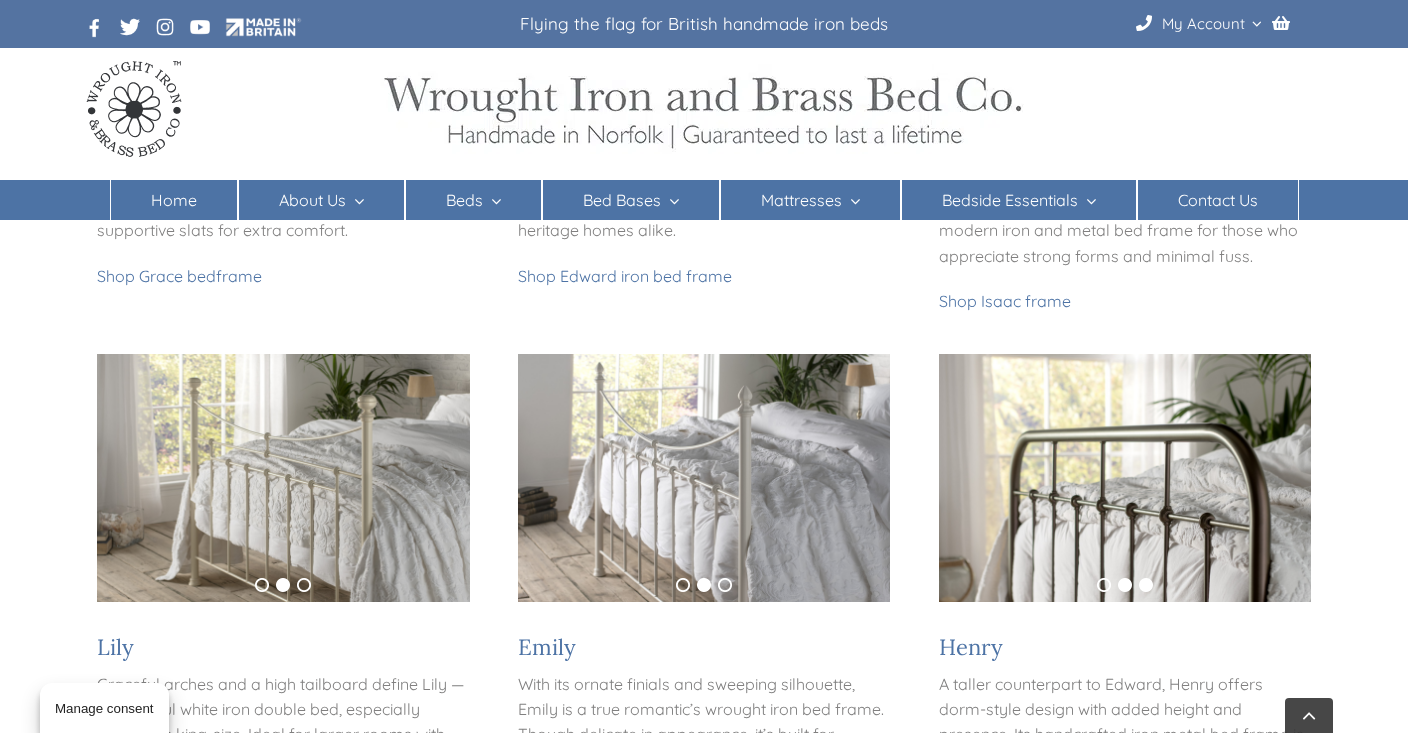 click on "2" at bounding box center (1125, 585) 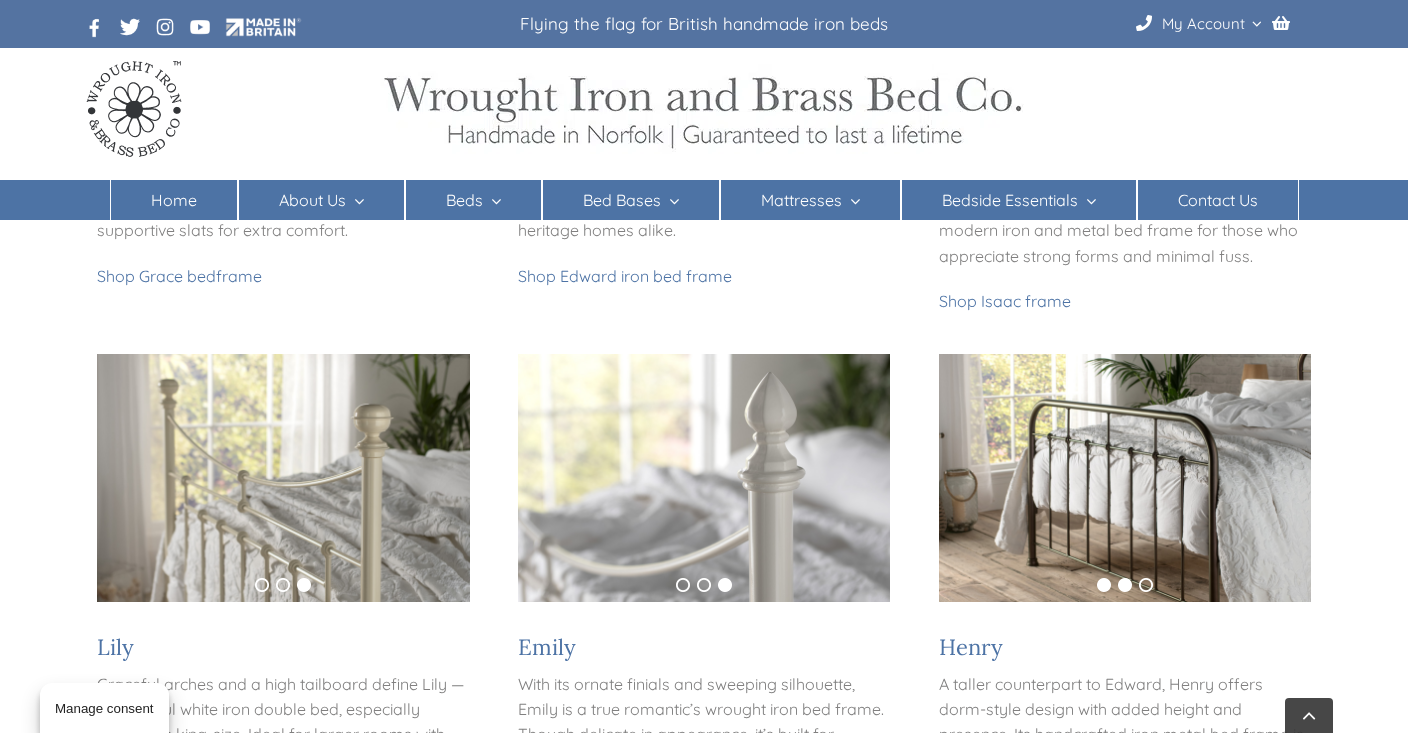 click on "1" at bounding box center [1104, 585] 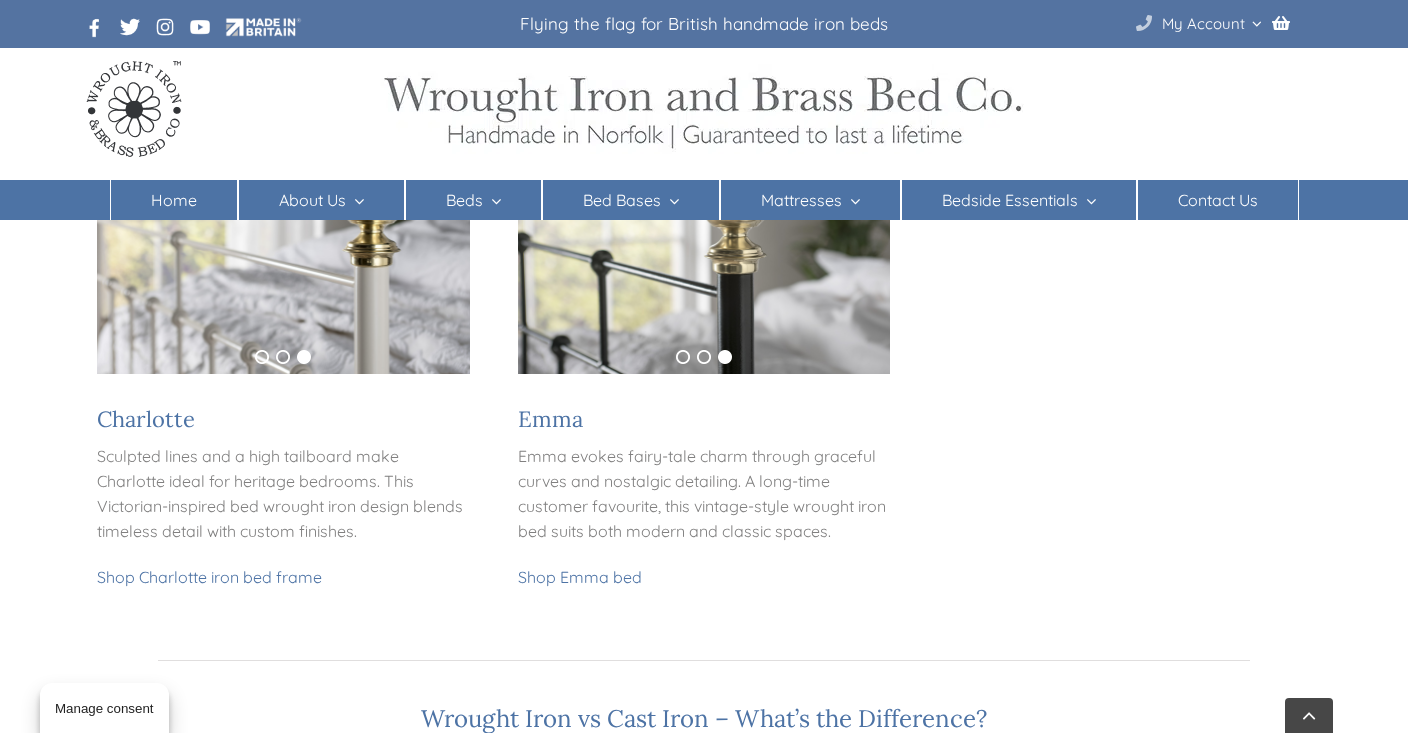 scroll, scrollTop: 2152, scrollLeft: 0, axis: vertical 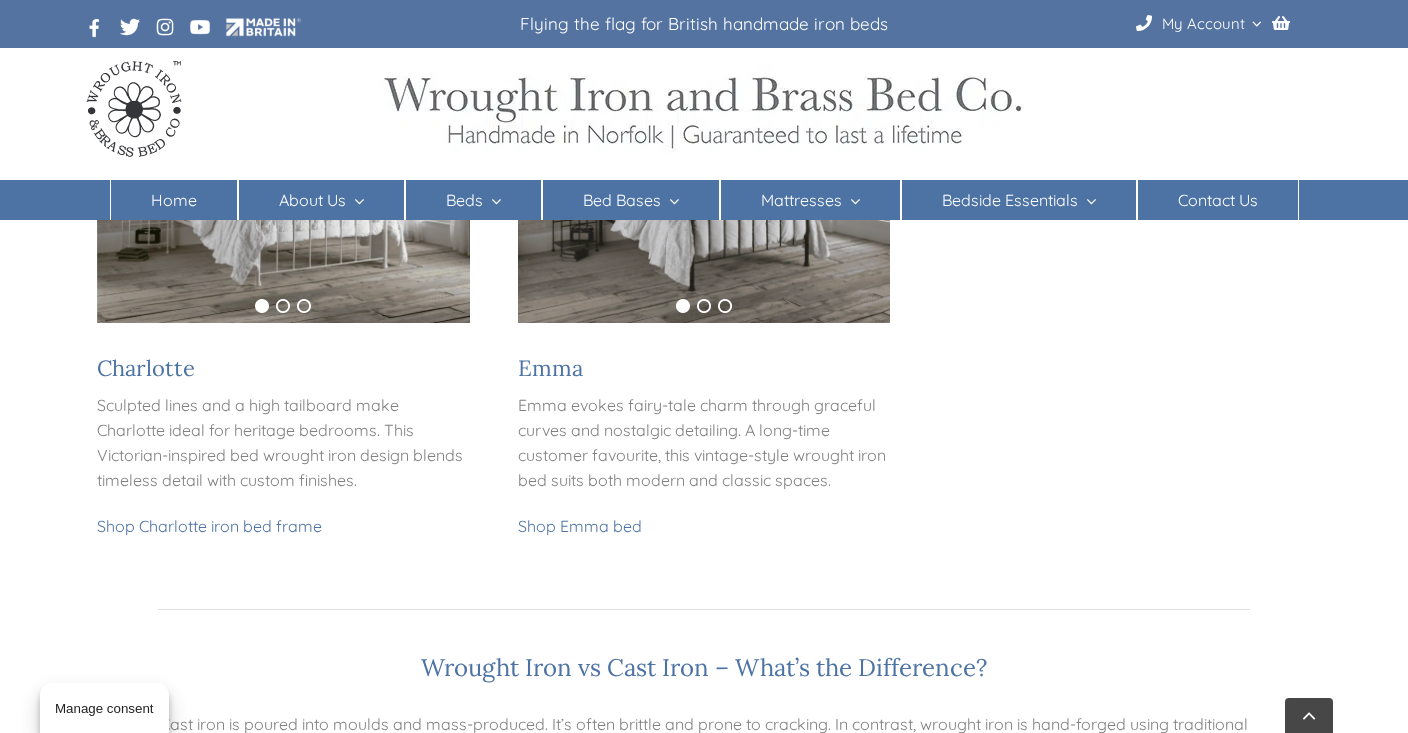 click on "Contact Us" at bounding box center [1218, 200] 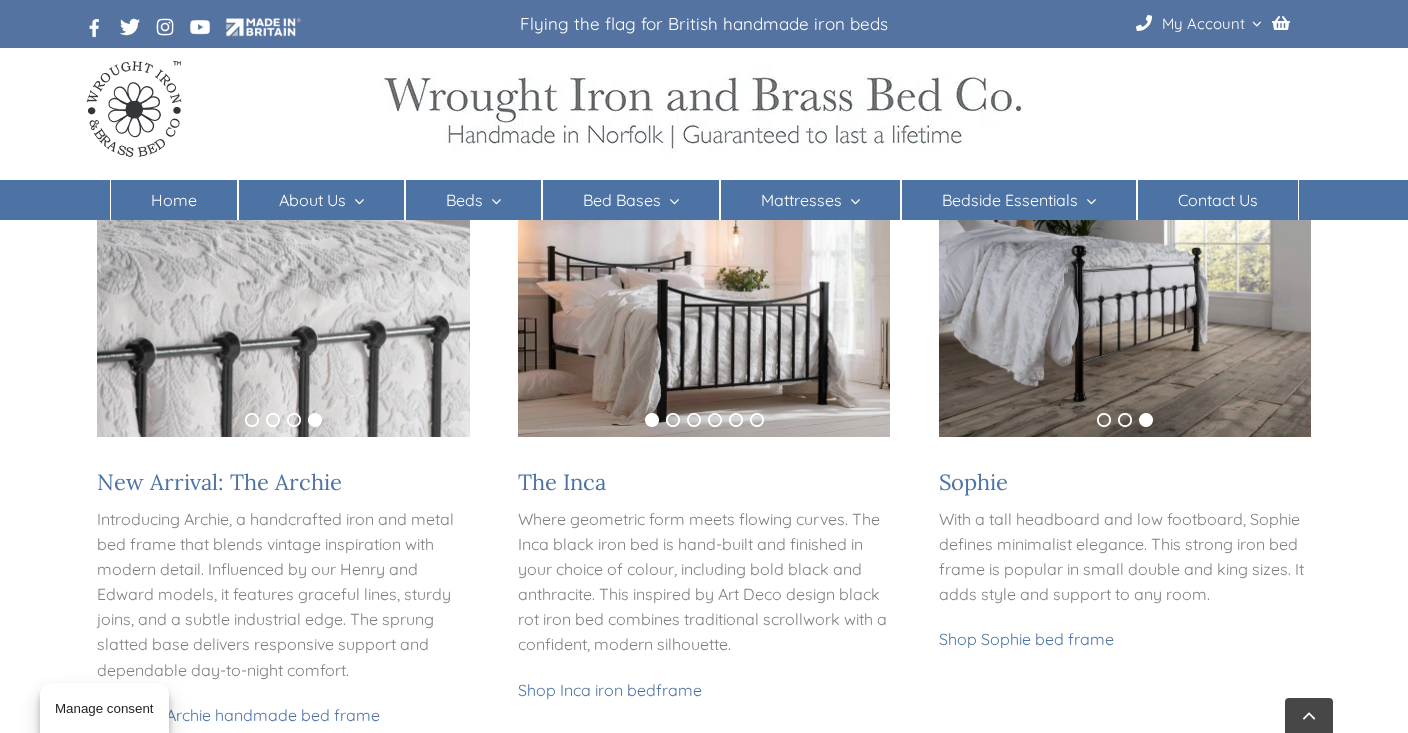 scroll, scrollTop: 438, scrollLeft: 0, axis: vertical 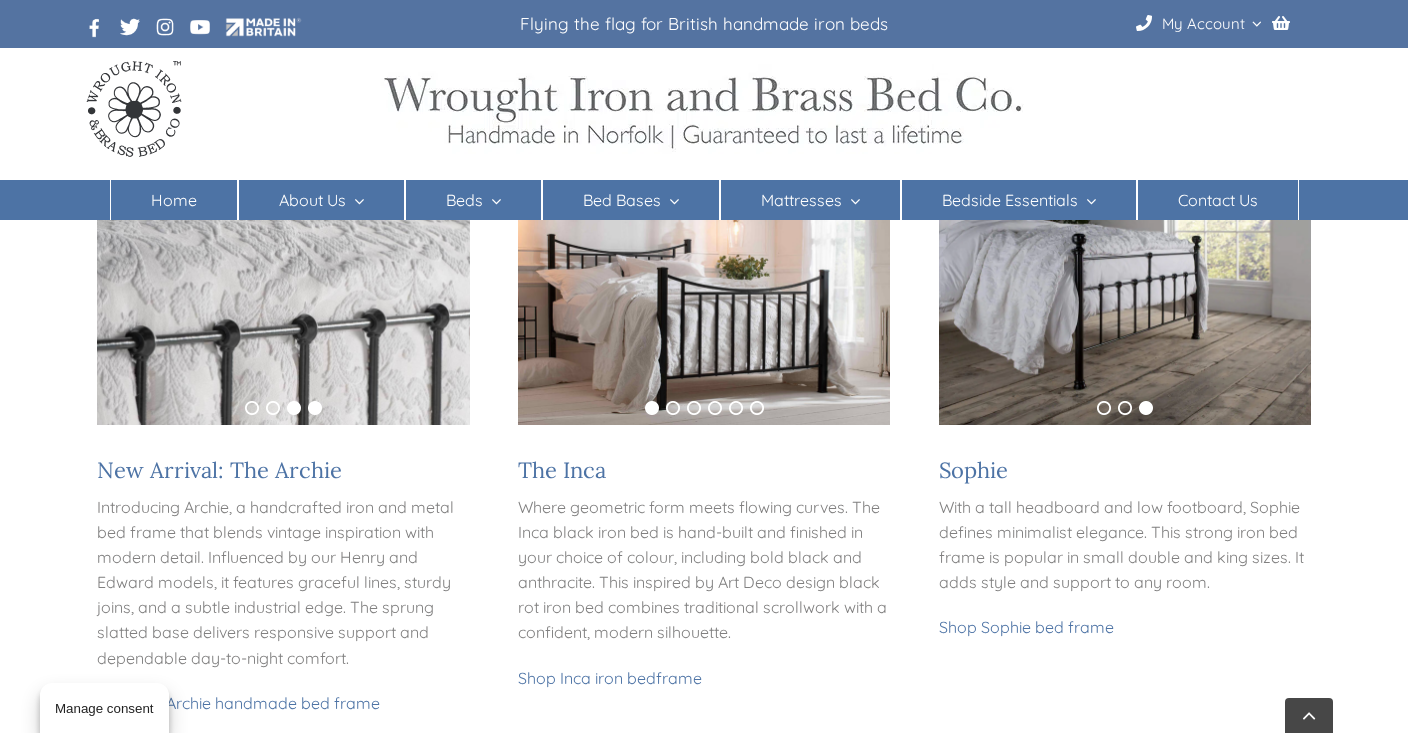 click on "3" at bounding box center (294, 408) 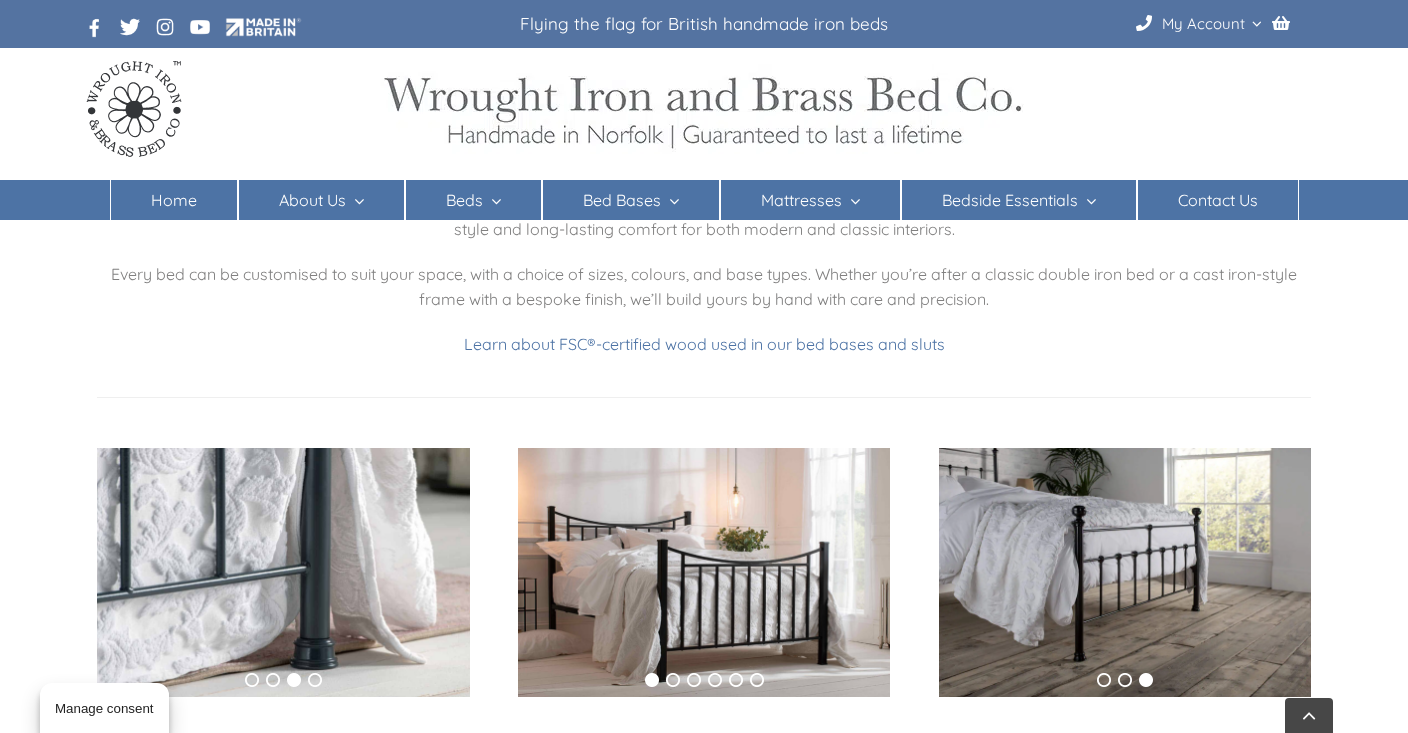 scroll, scrollTop: 158, scrollLeft: 0, axis: vertical 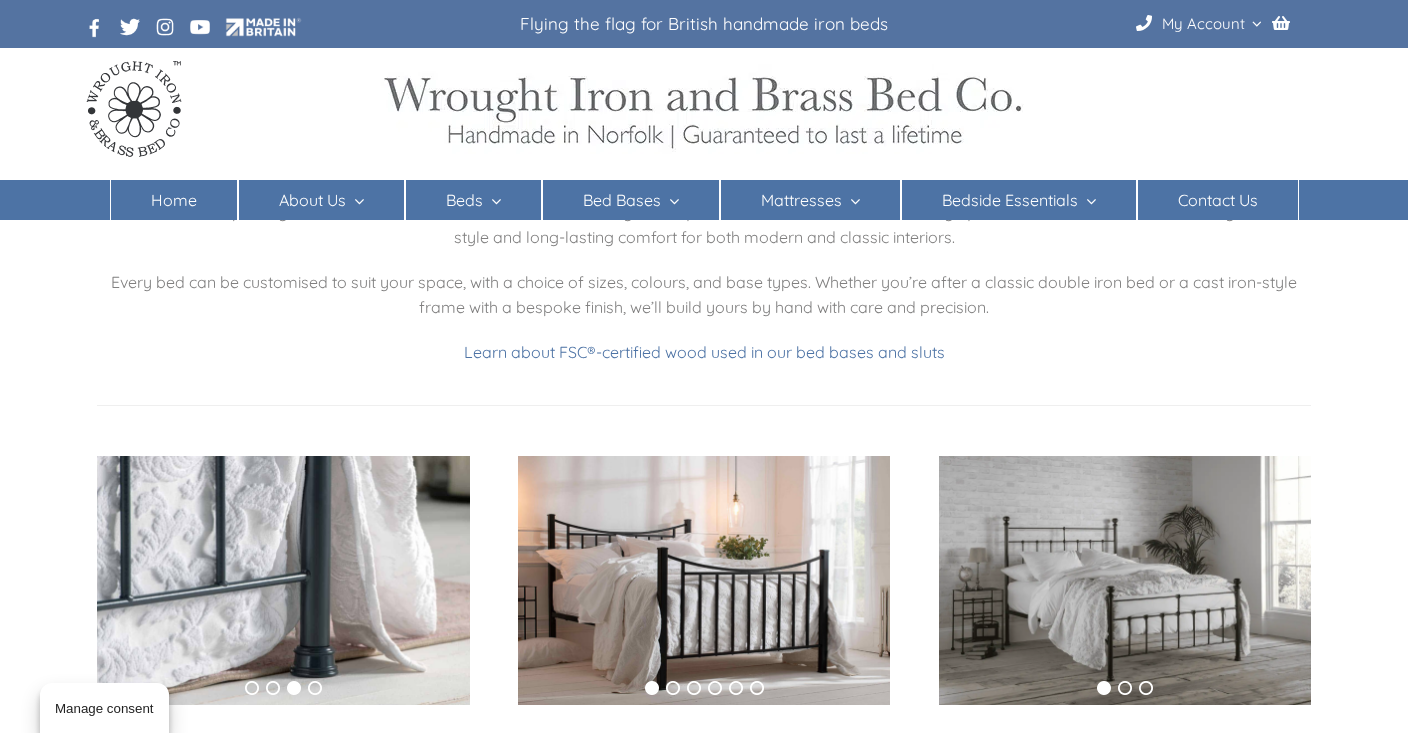 click on "1 2 3 4" at bounding box center [283, 688] 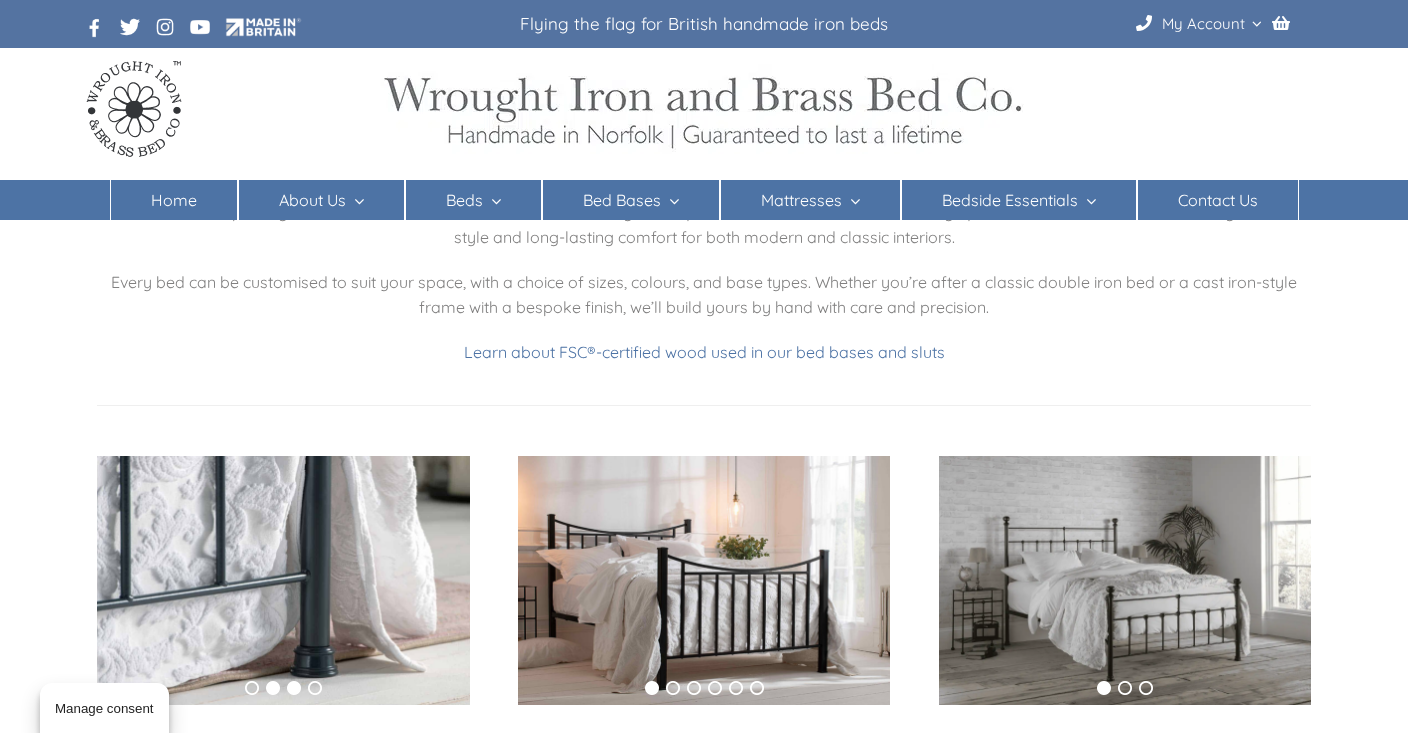 click on "2" at bounding box center [273, 688] 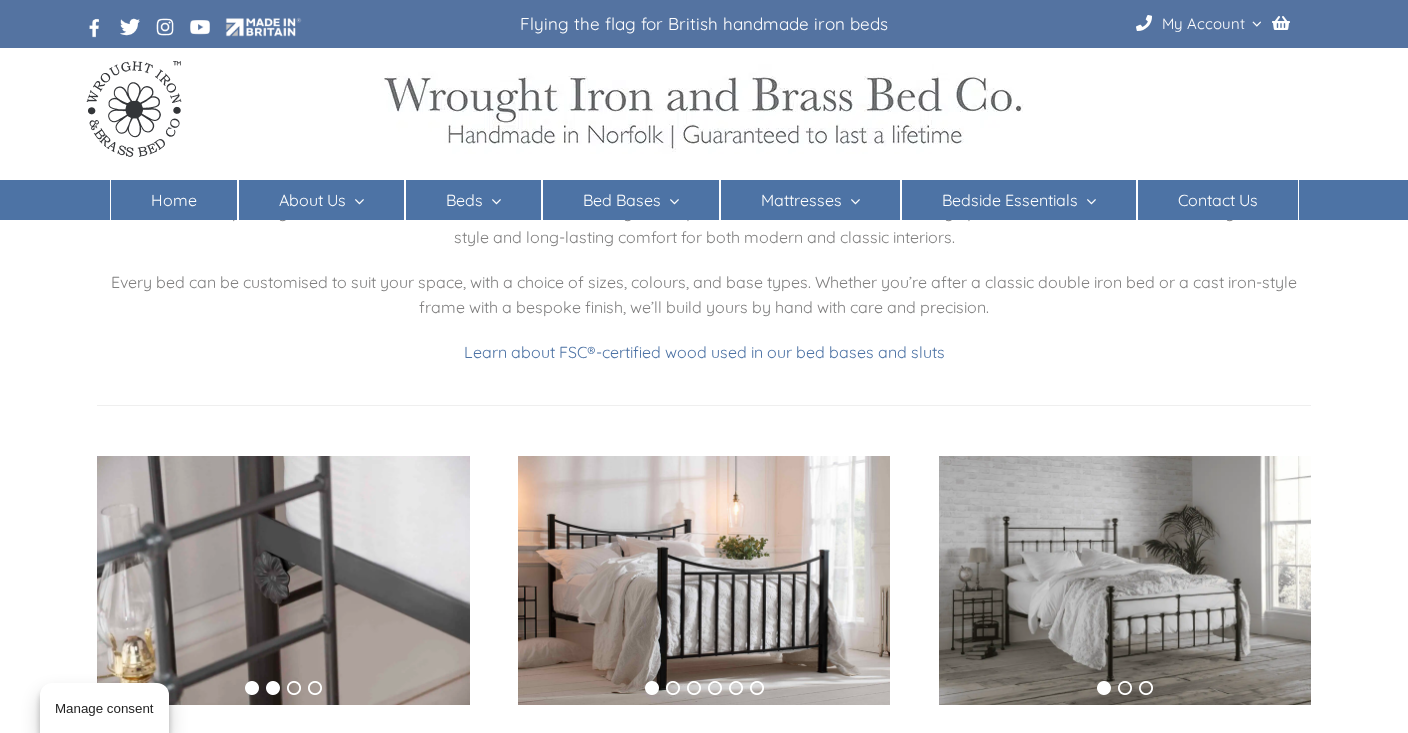 click on "1" at bounding box center [252, 688] 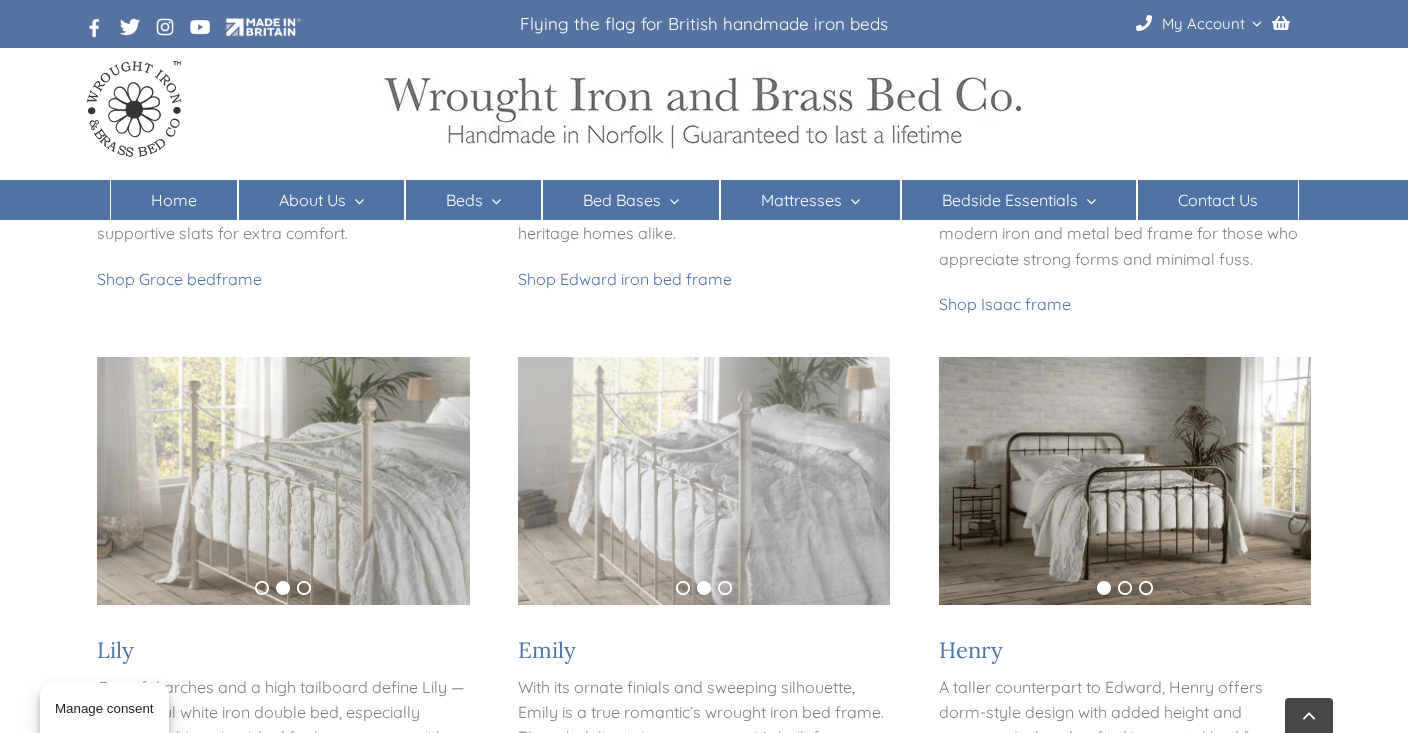 scroll, scrollTop: 1391, scrollLeft: 0, axis: vertical 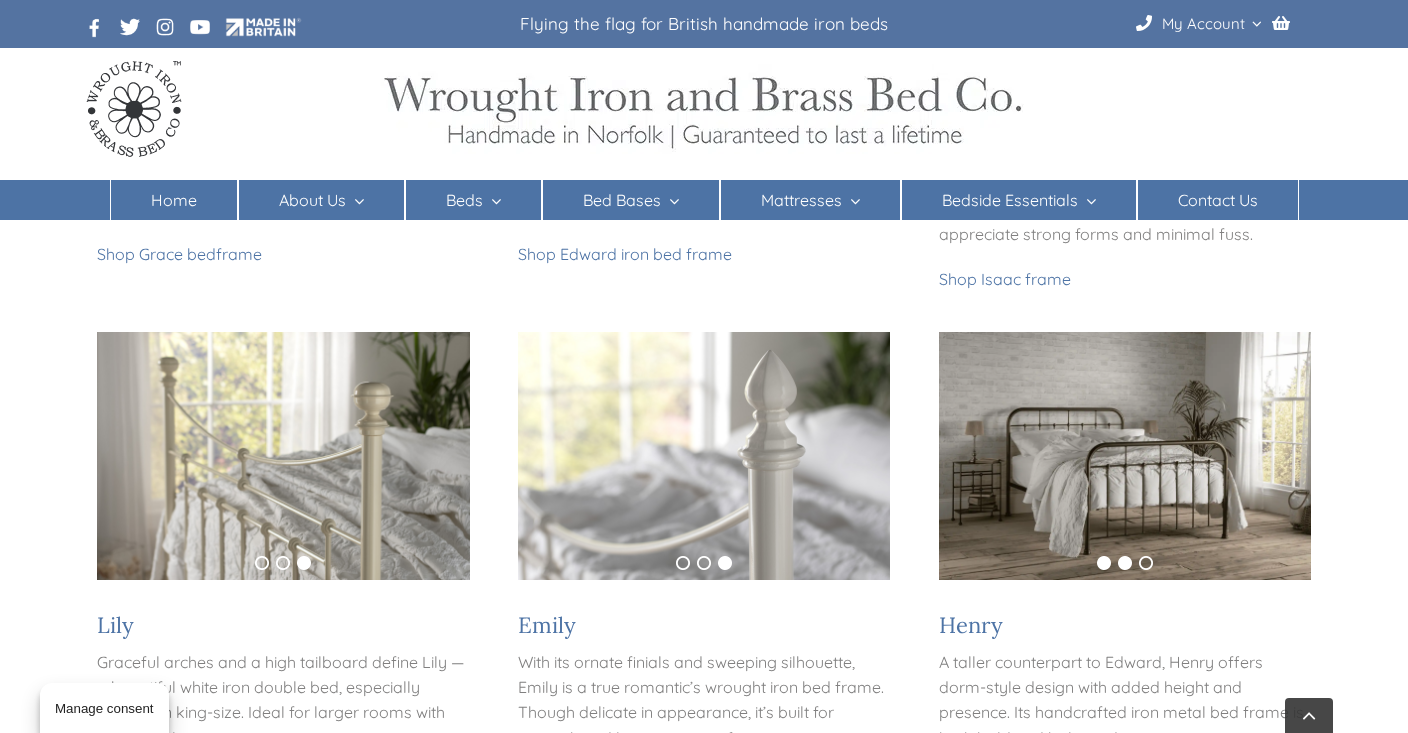 click on "2" at bounding box center [1125, 563] 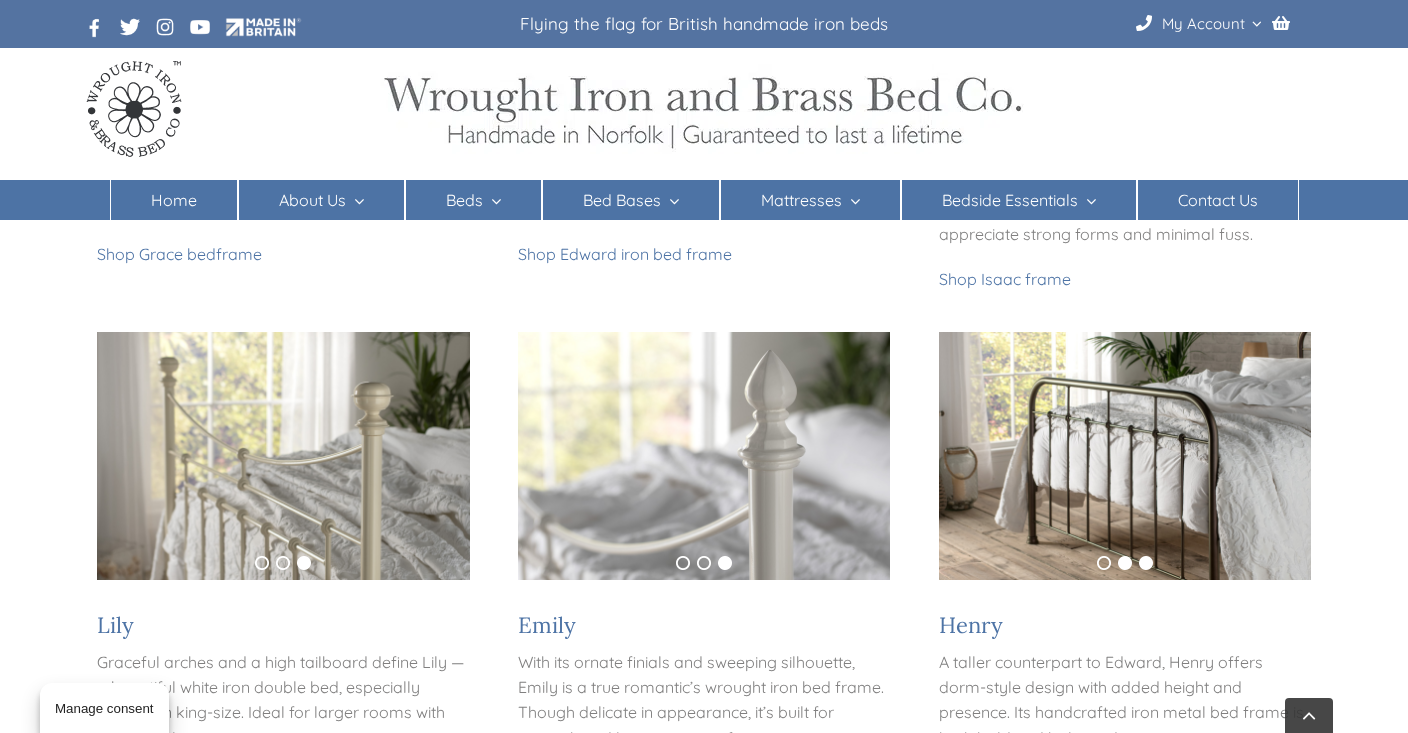 click on "3" at bounding box center [1146, 563] 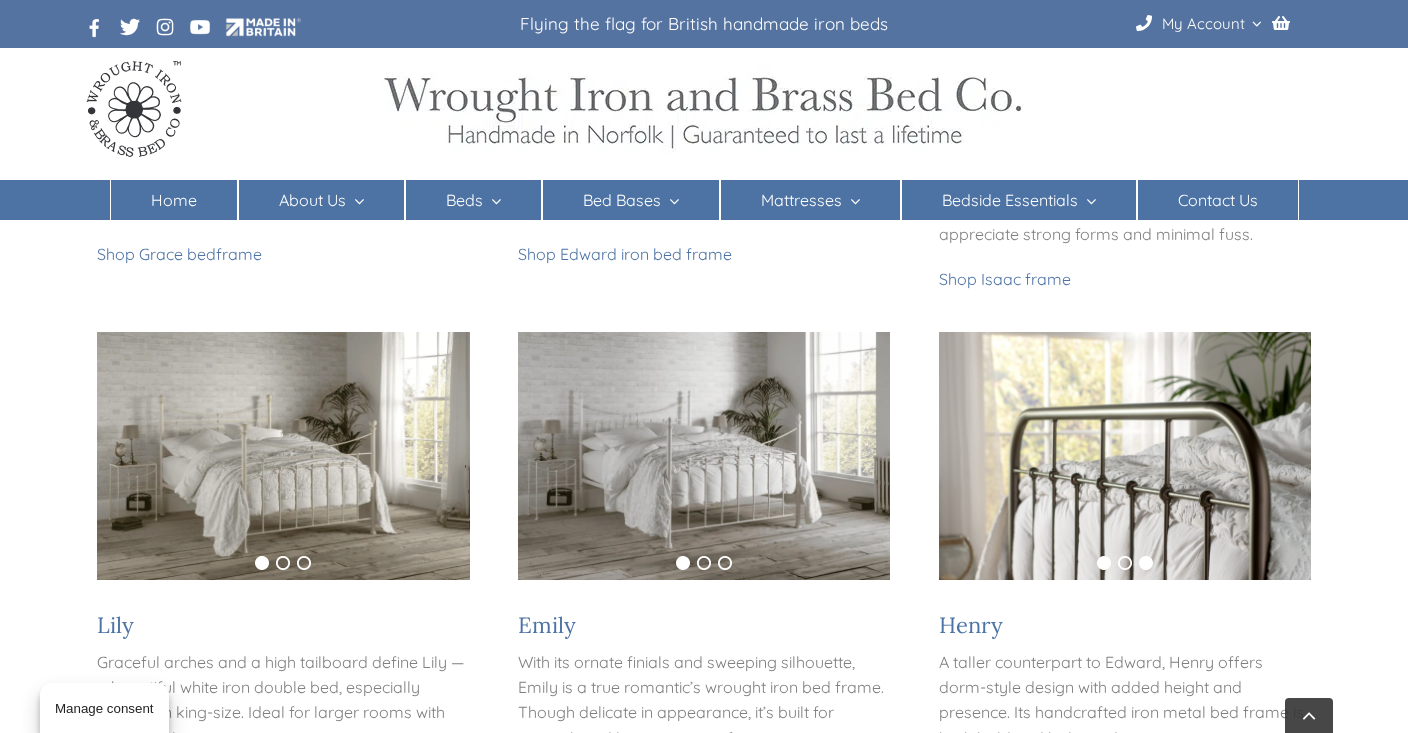 click on "1" at bounding box center [1104, 563] 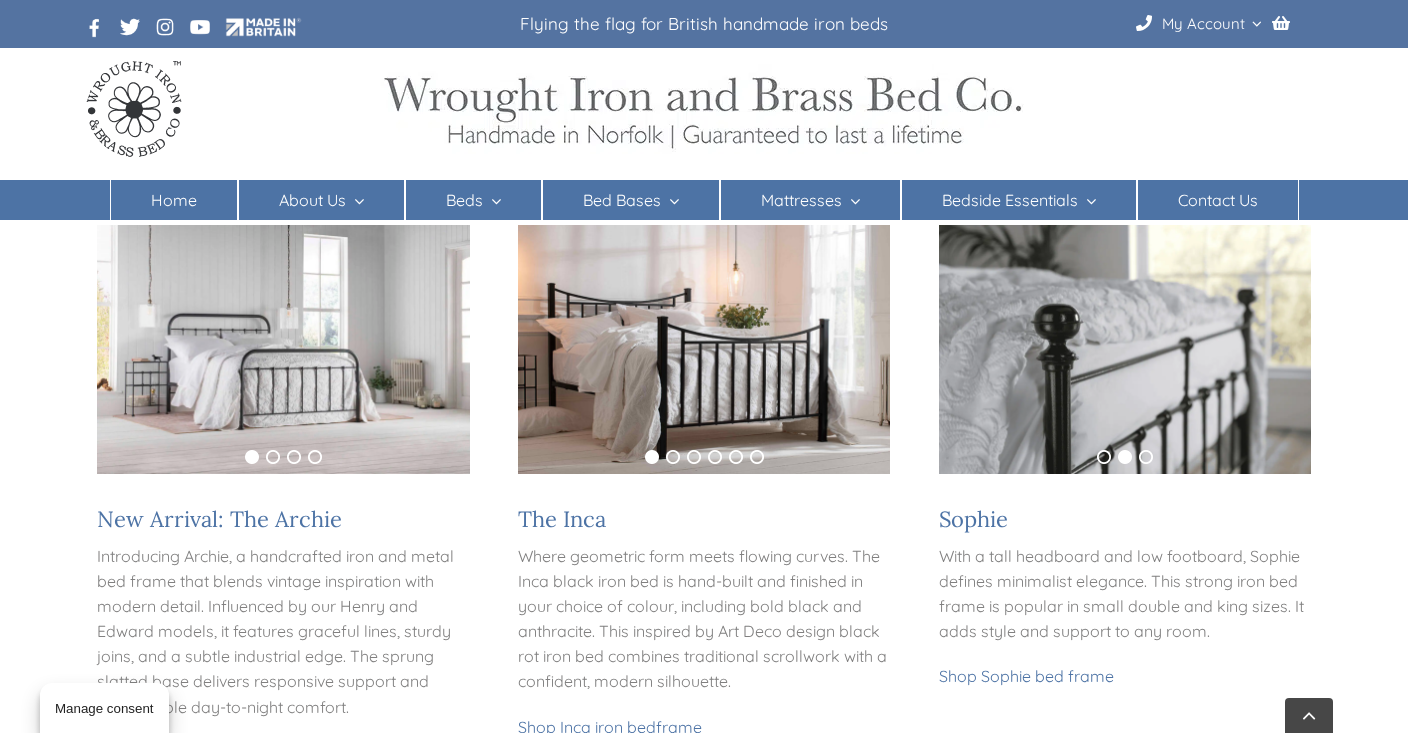 scroll, scrollTop: 390, scrollLeft: 0, axis: vertical 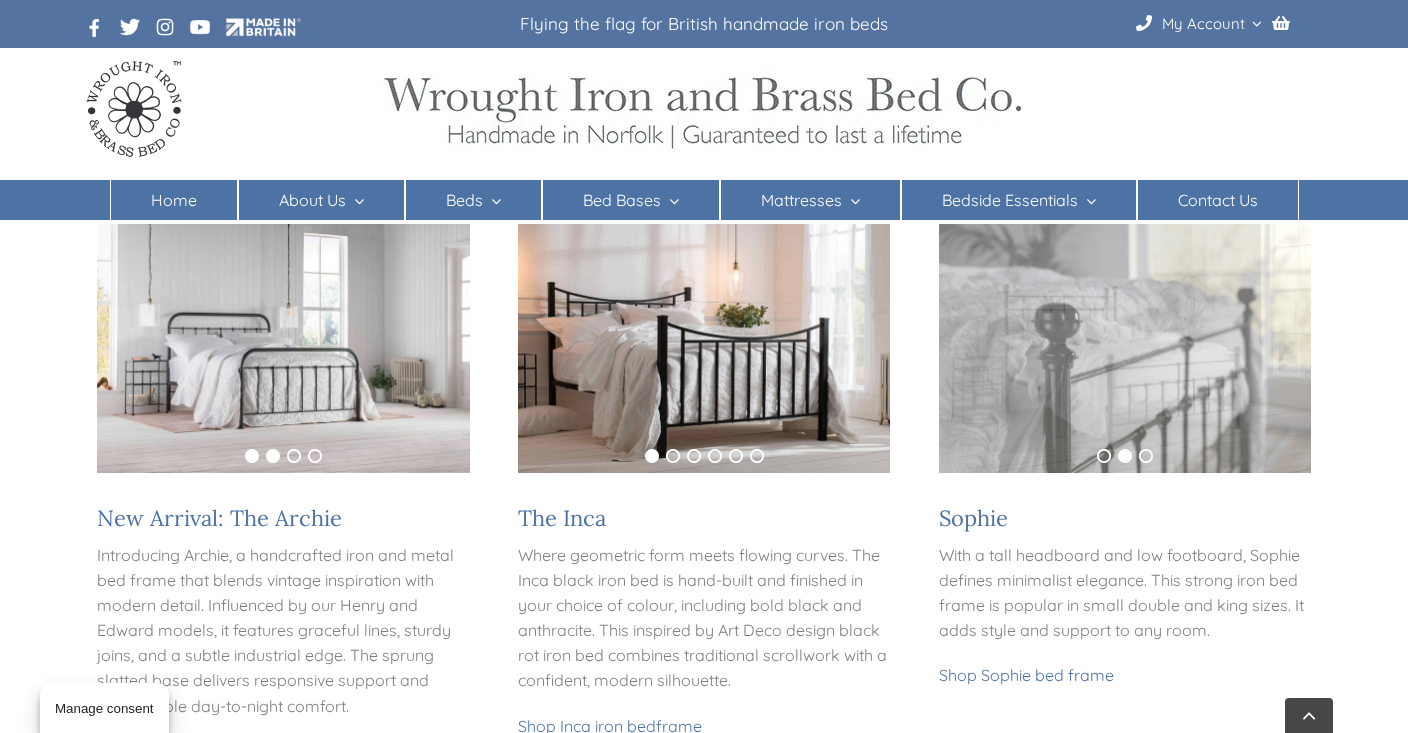 click on "2" at bounding box center [273, 456] 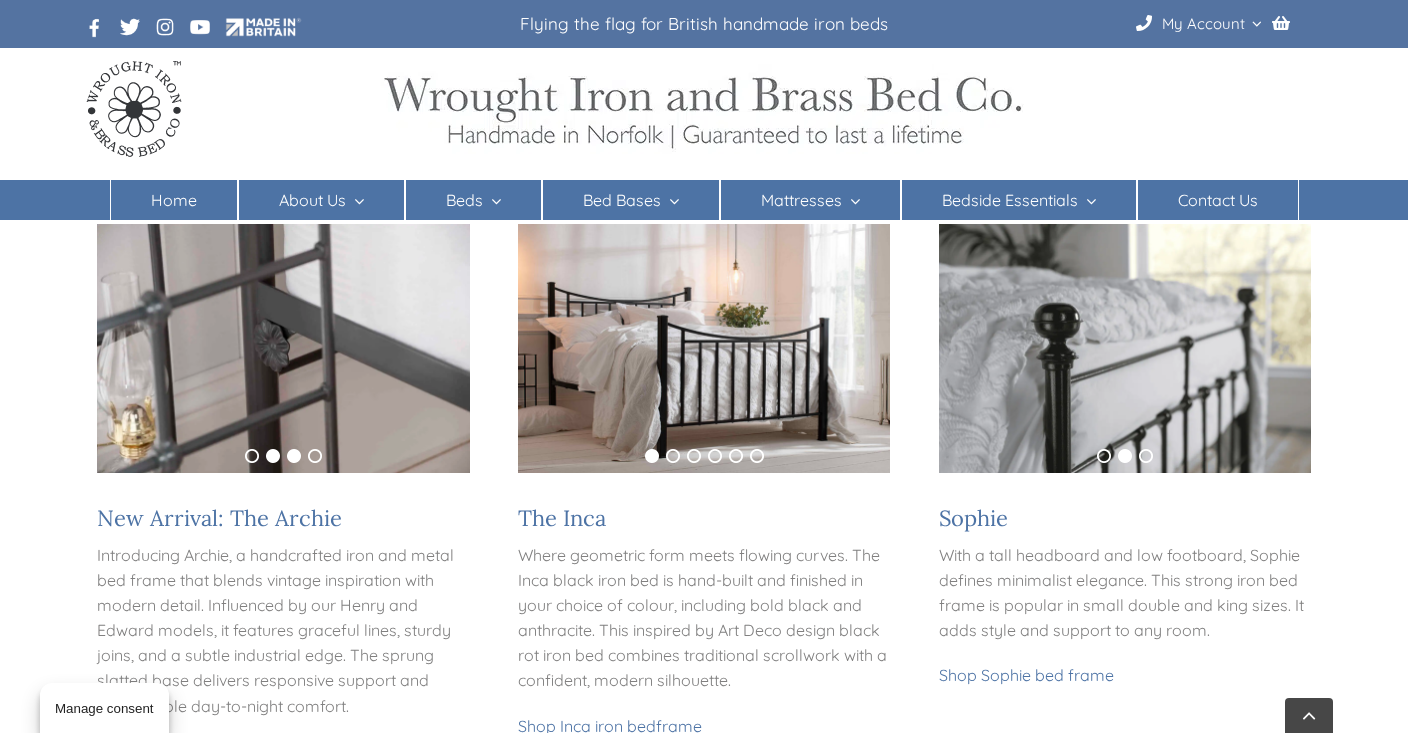 click on "3" at bounding box center [294, 456] 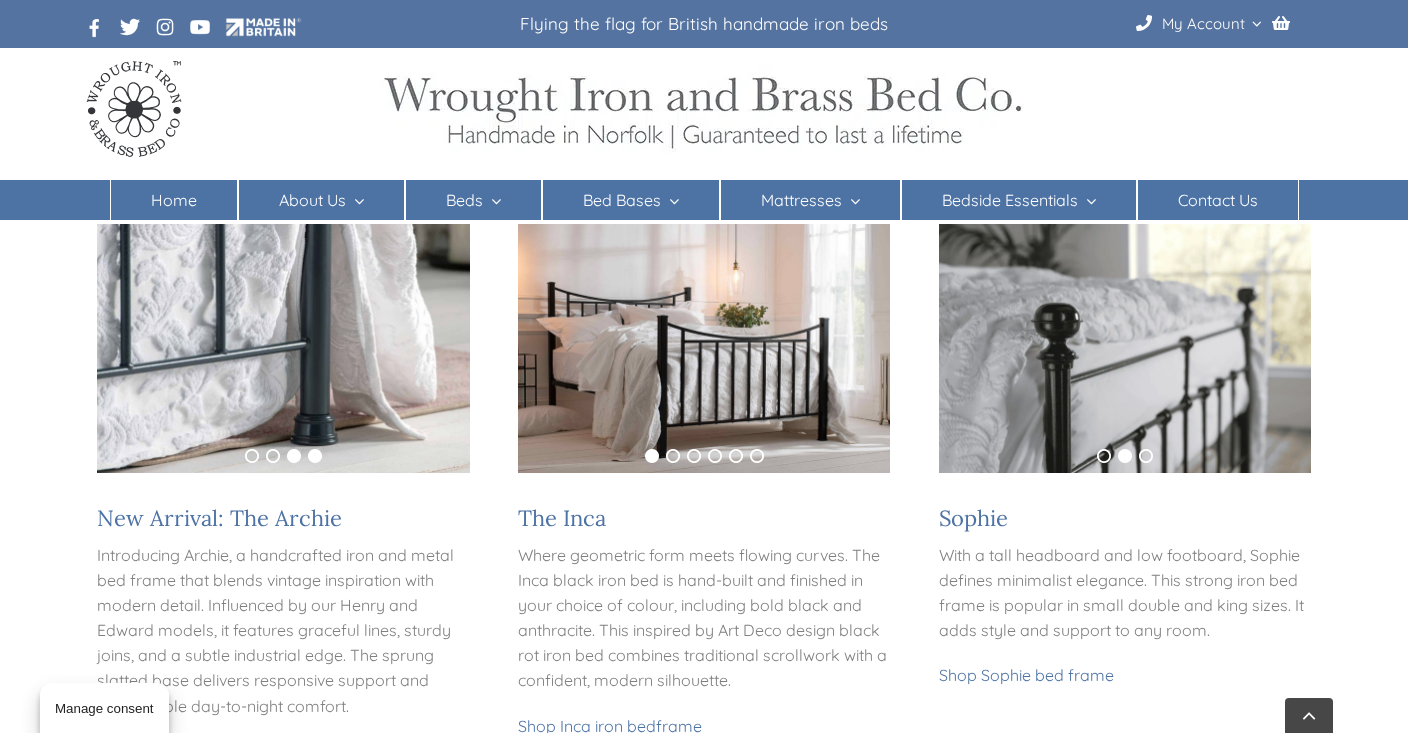 click on "4" at bounding box center [315, 456] 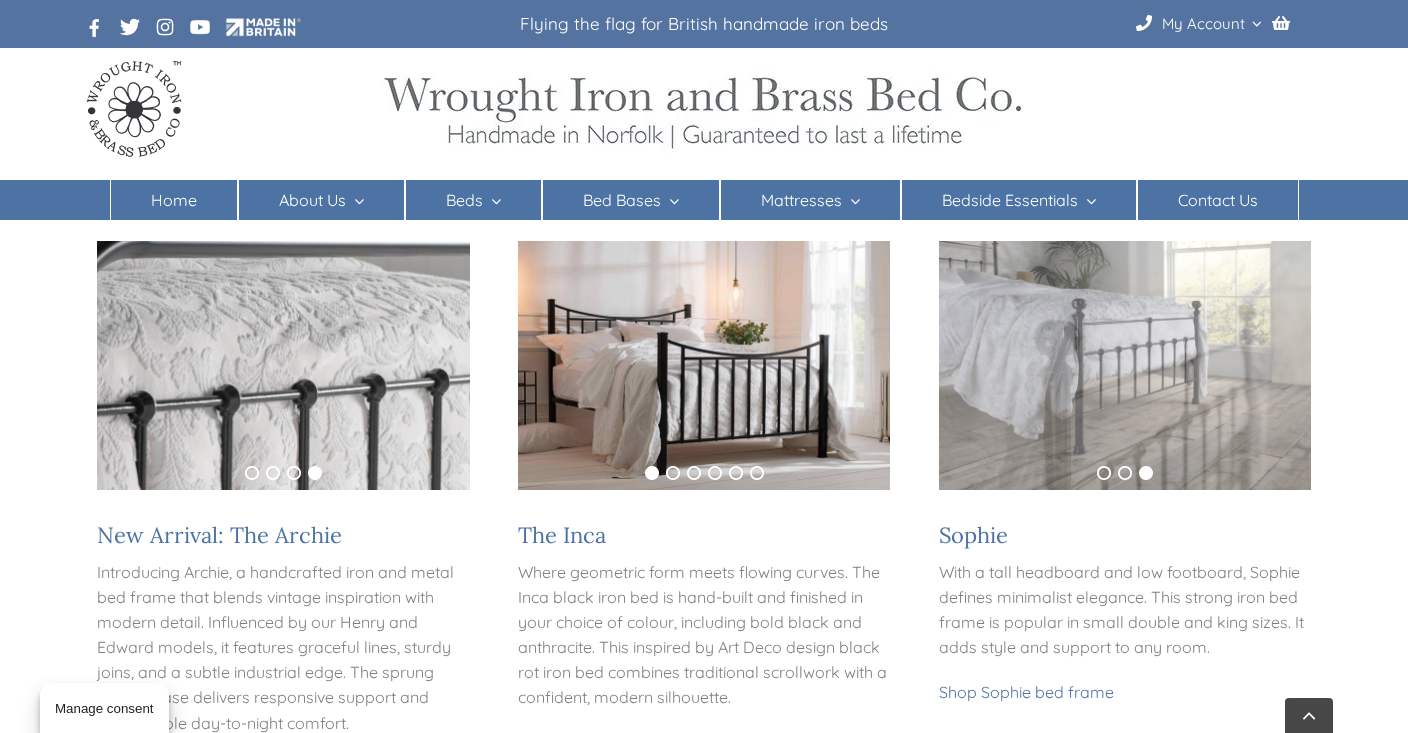 scroll, scrollTop: 372, scrollLeft: 0, axis: vertical 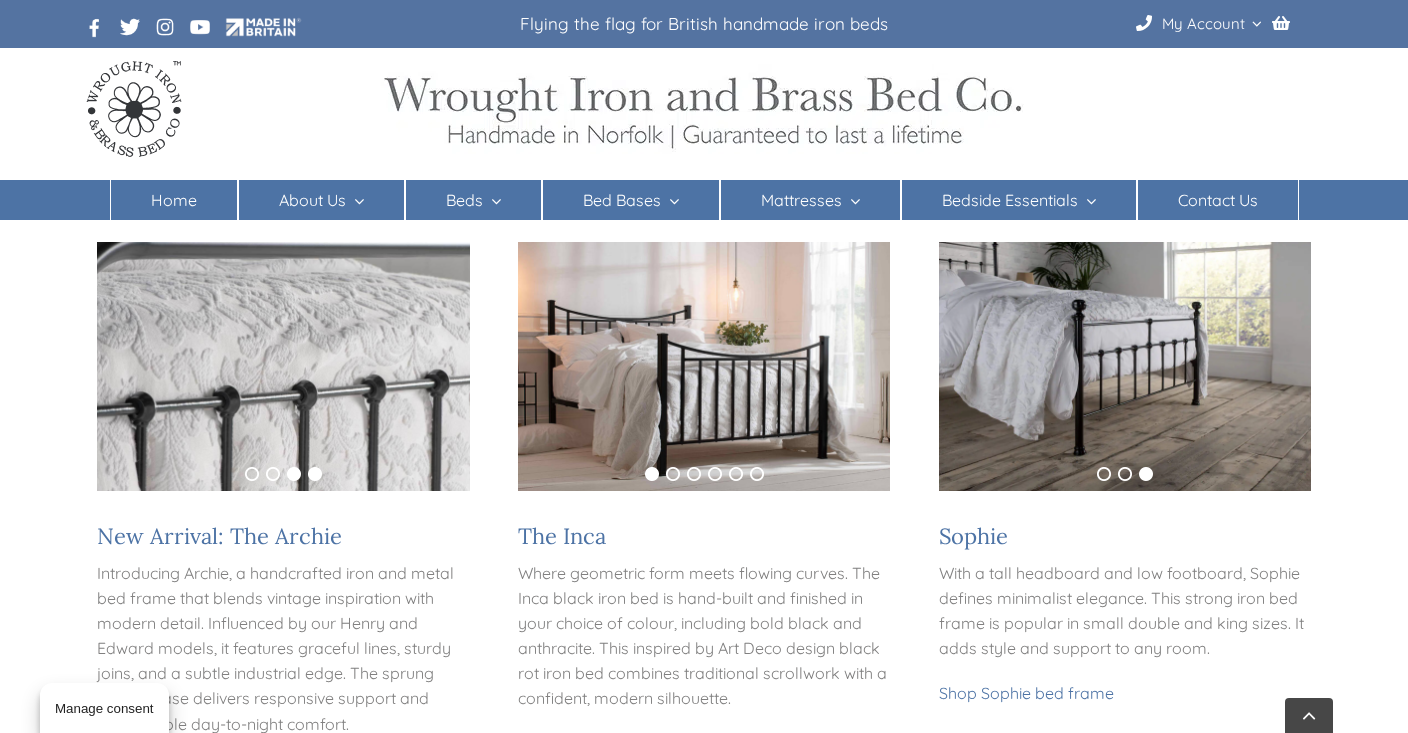click on "3" at bounding box center (294, 474) 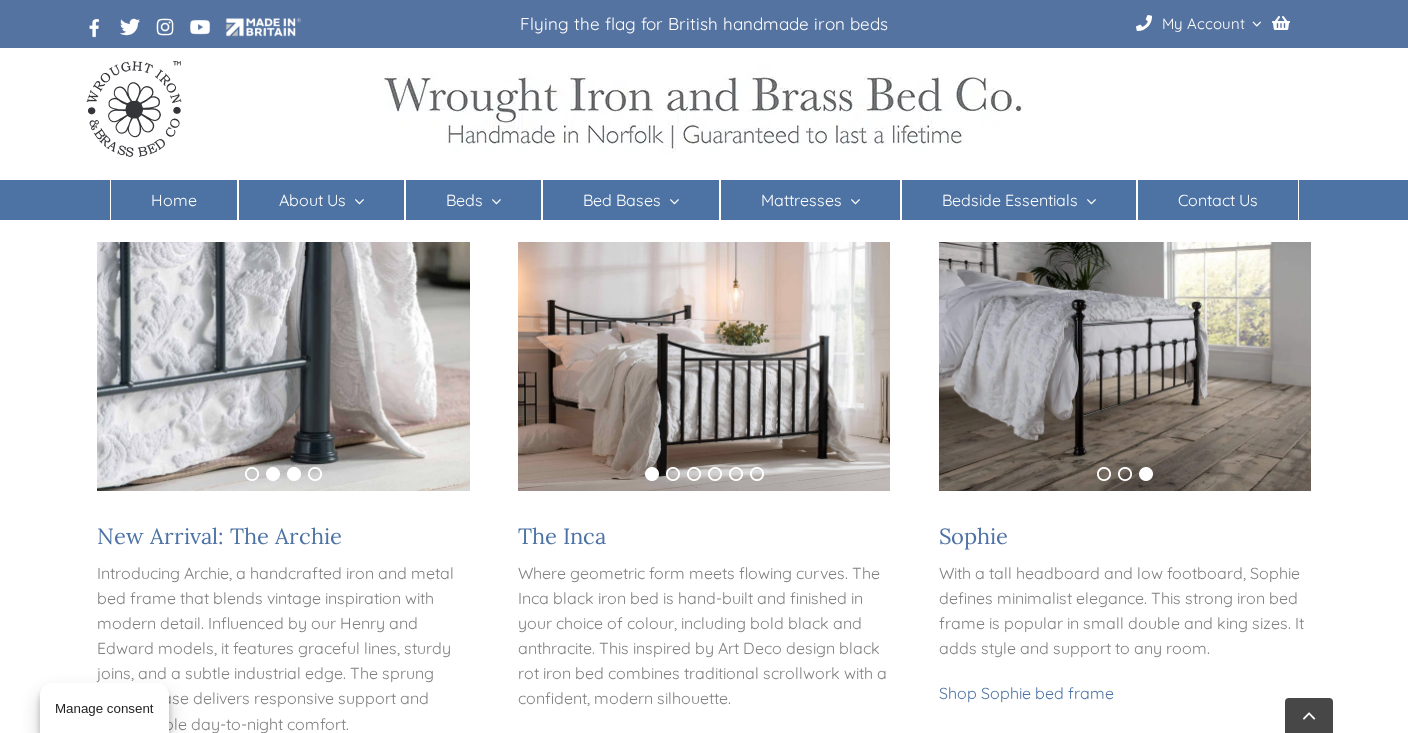 click on "2" at bounding box center [273, 474] 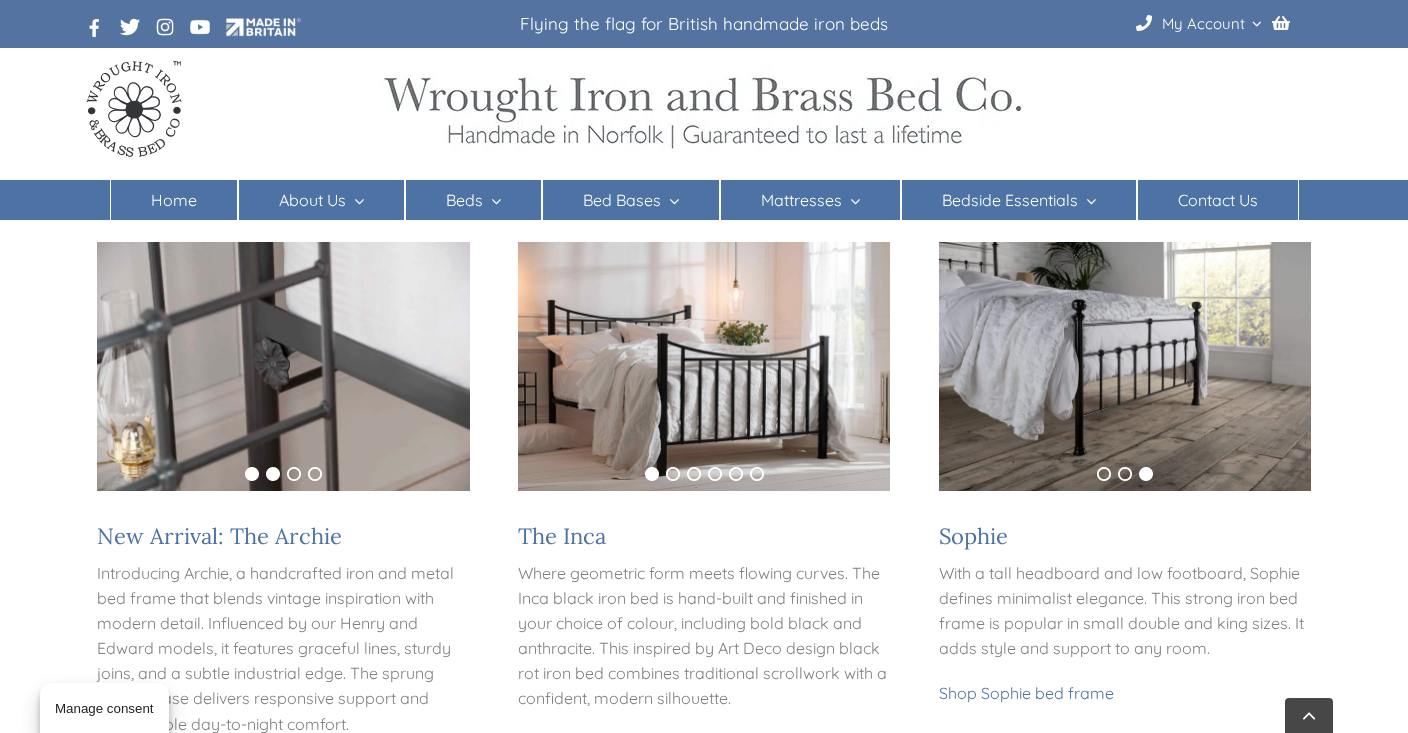 click on "1" at bounding box center [252, 474] 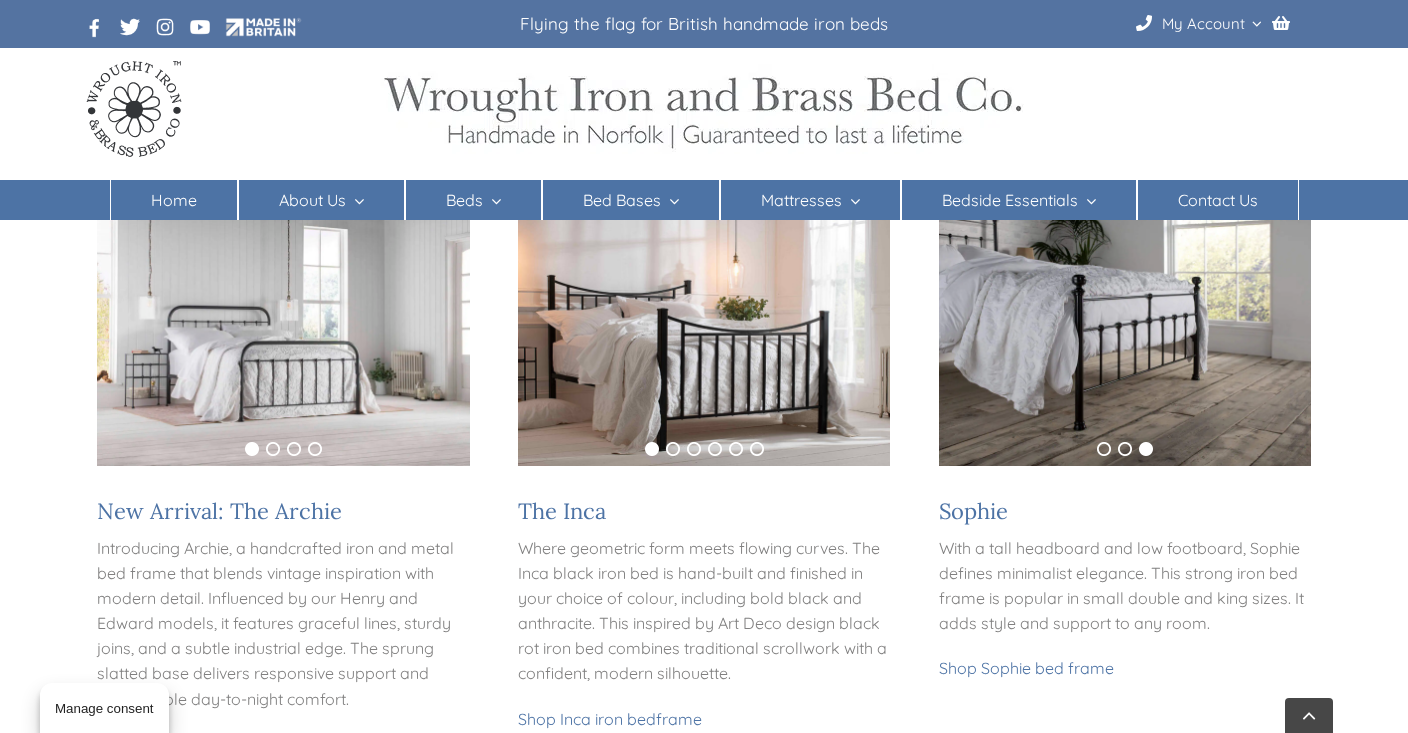 scroll, scrollTop: 331, scrollLeft: 0, axis: vertical 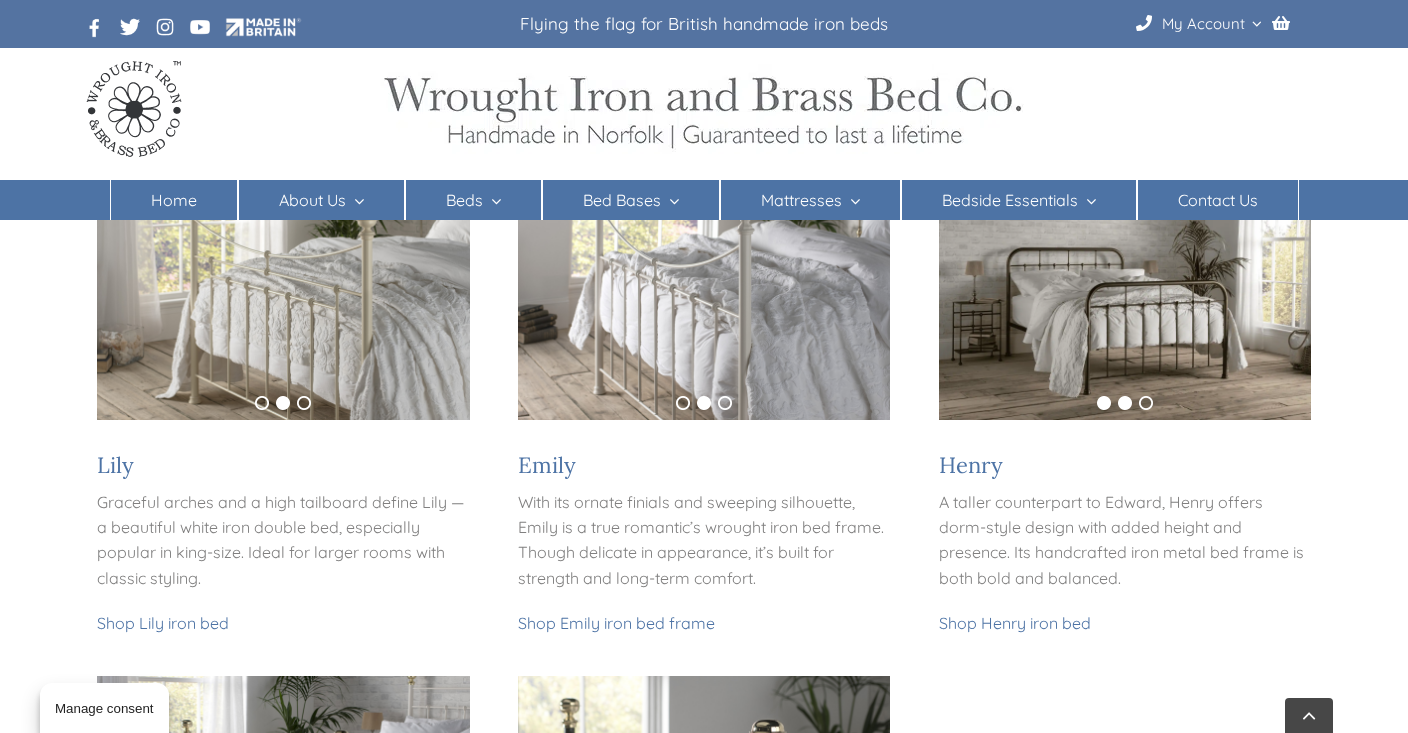click on "2" at bounding box center (1125, 403) 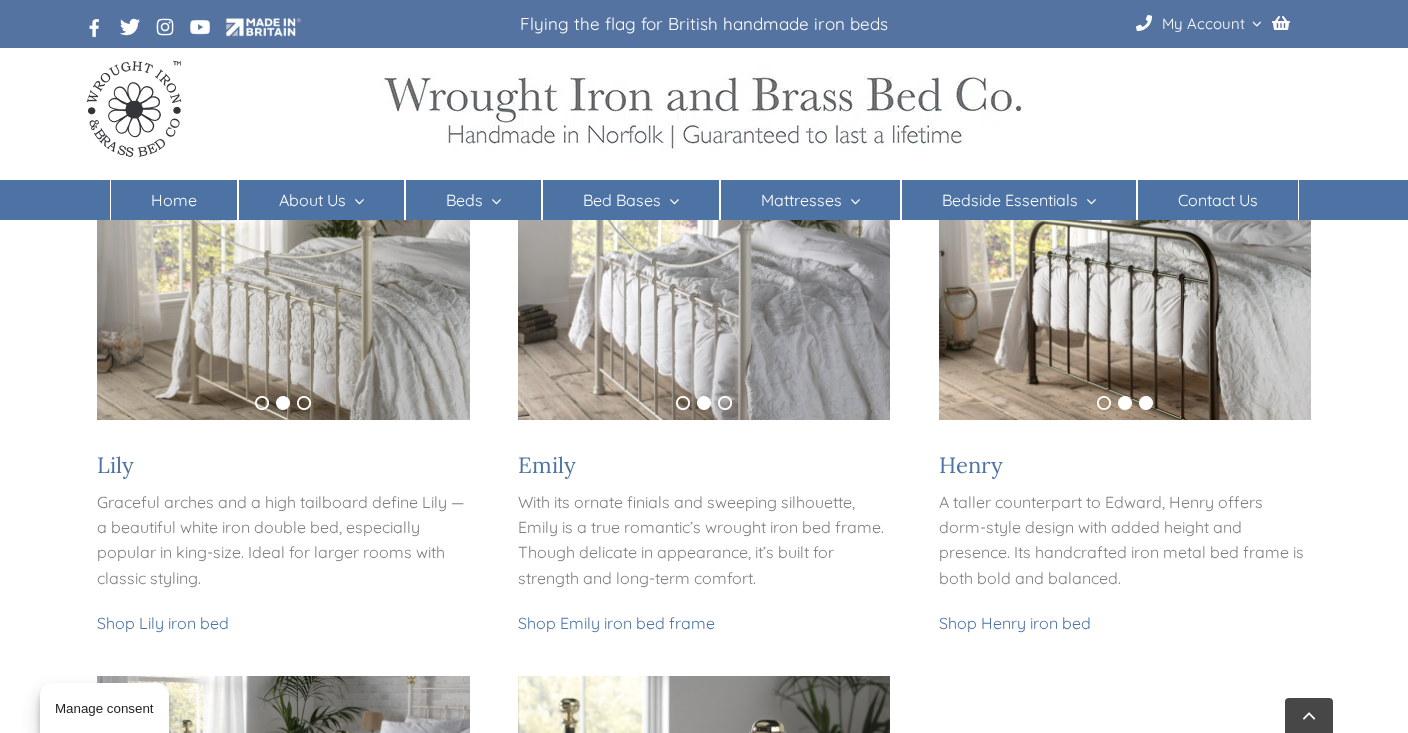 click on "3" at bounding box center (1146, 403) 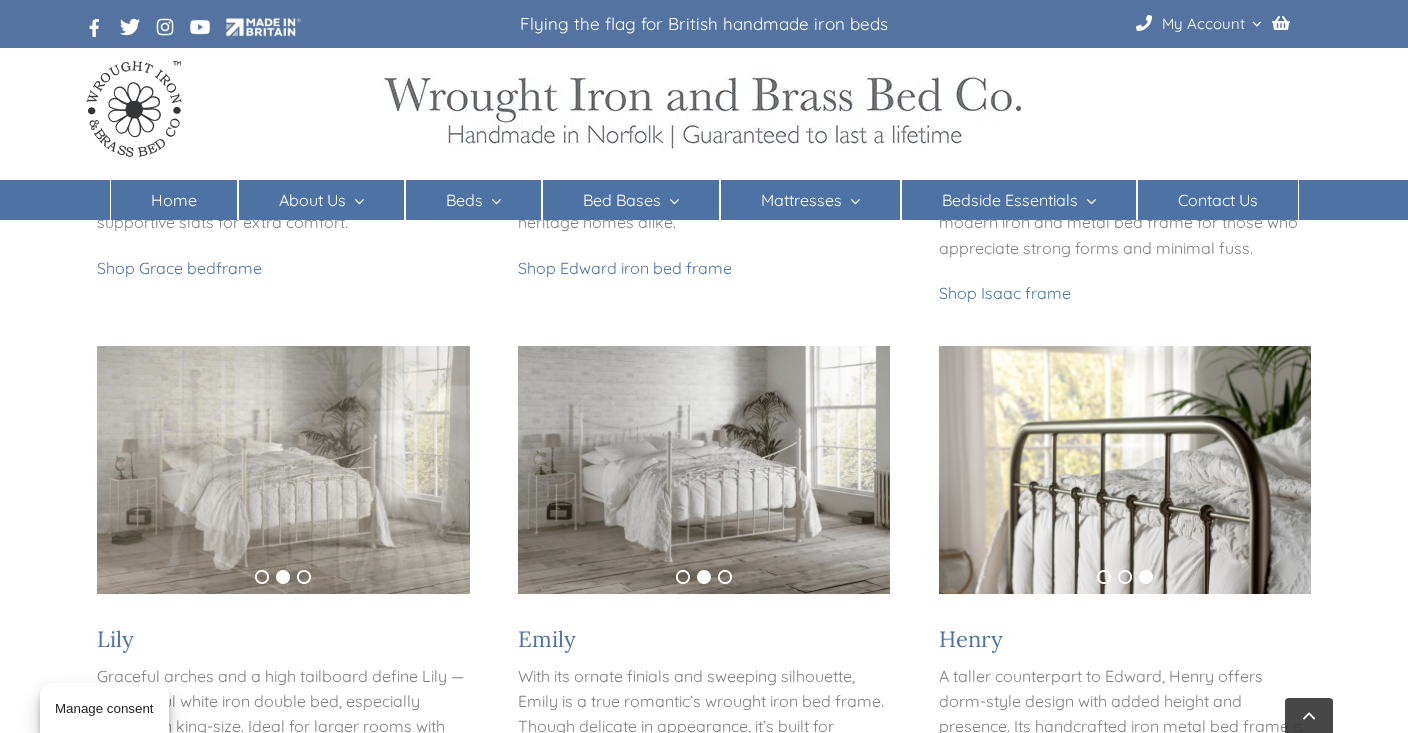 scroll, scrollTop: 1378, scrollLeft: 0, axis: vertical 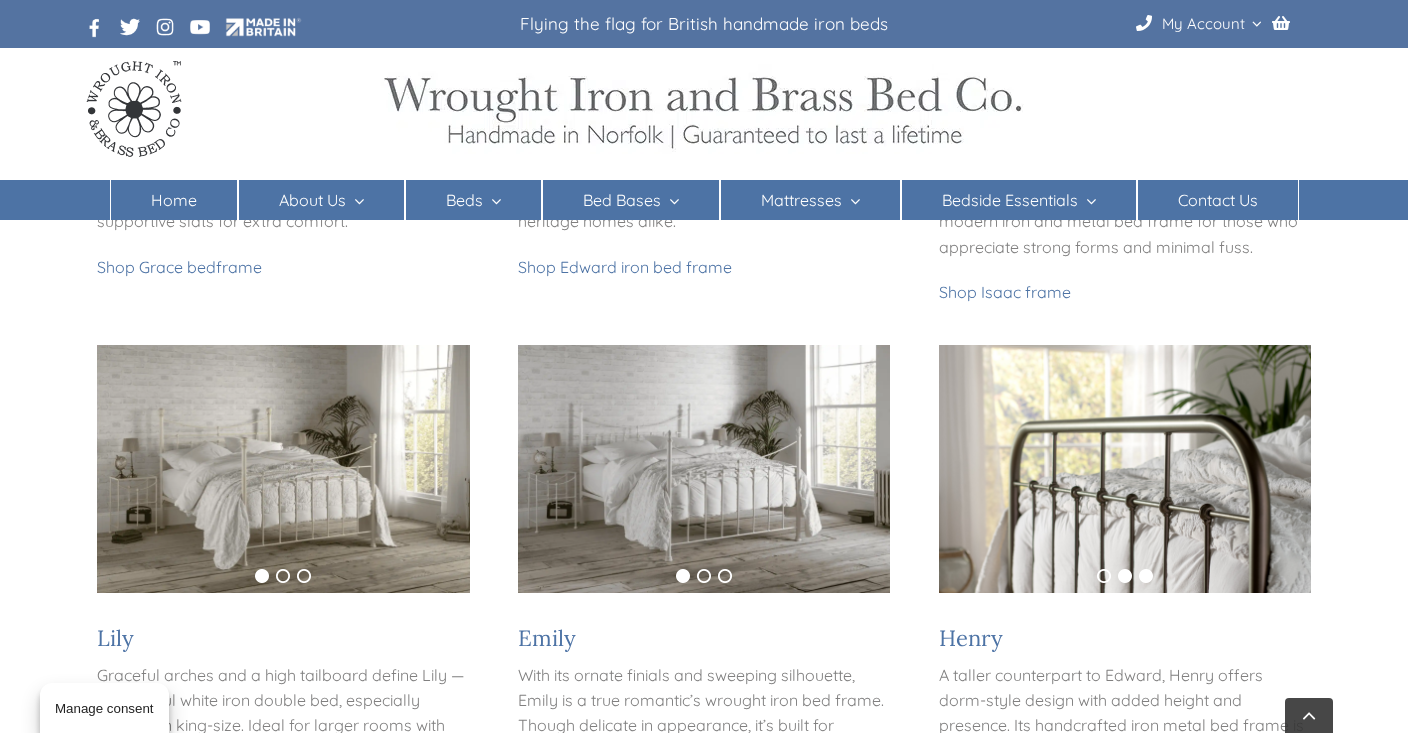 click on "2" at bounding box center (1125, 576) 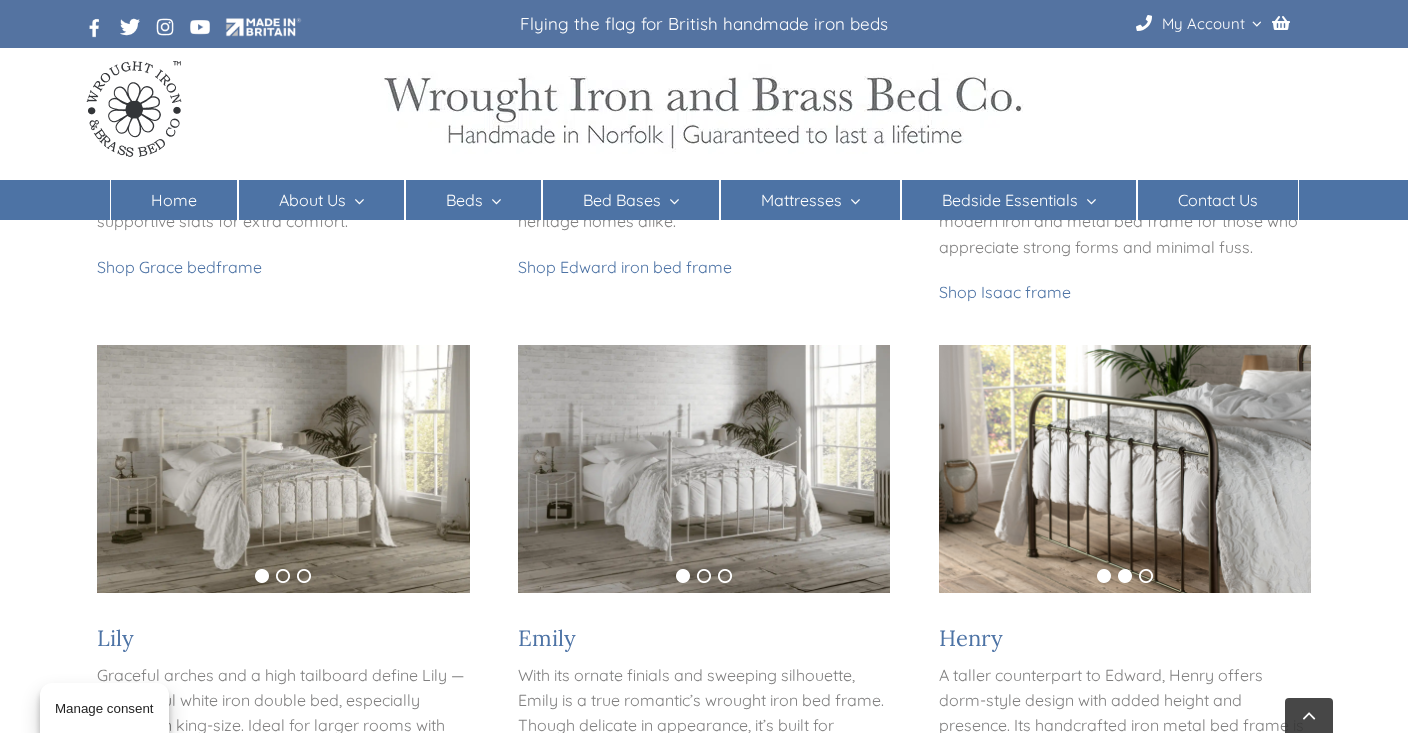 click on "1" at bounding box center (1104, 576) 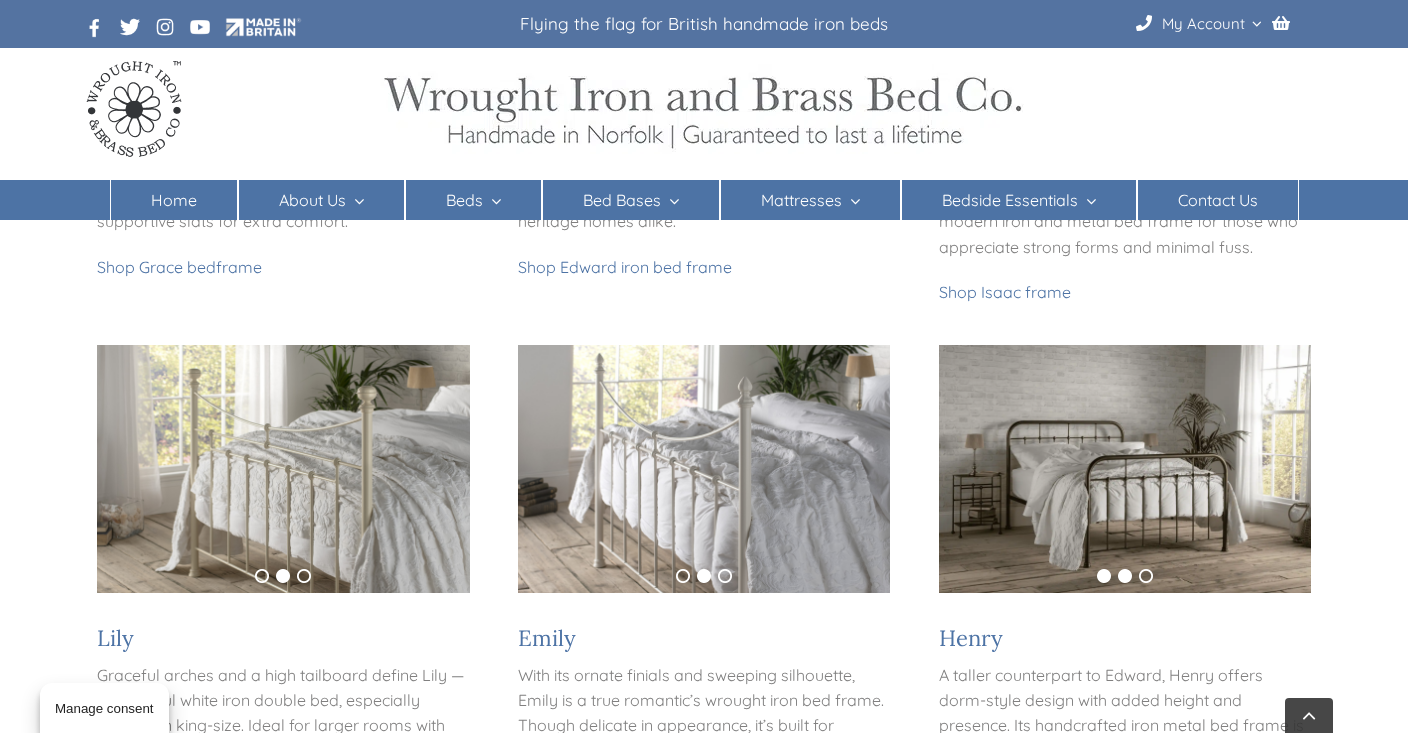 click on "2" at bounding box center [1125, 576] 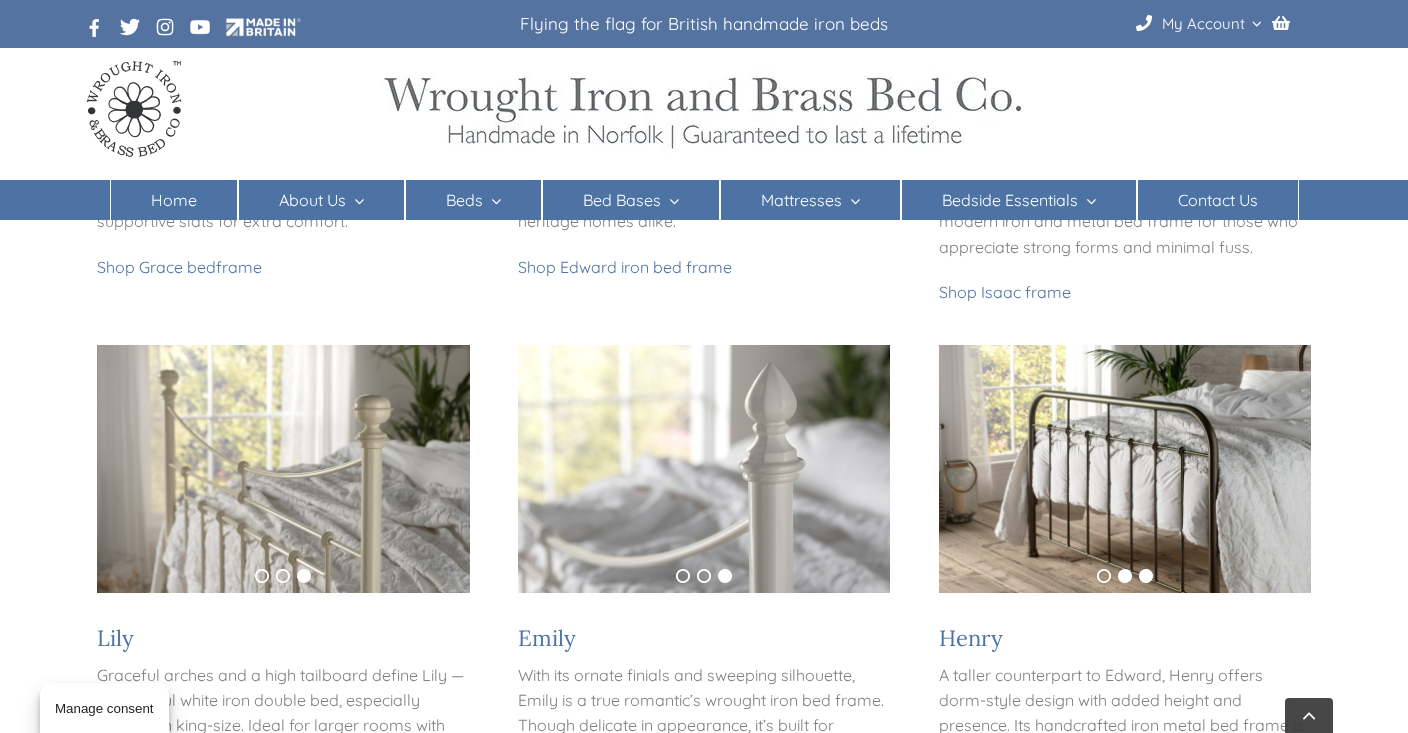 click on "3" at bounding box center (1146, 576) 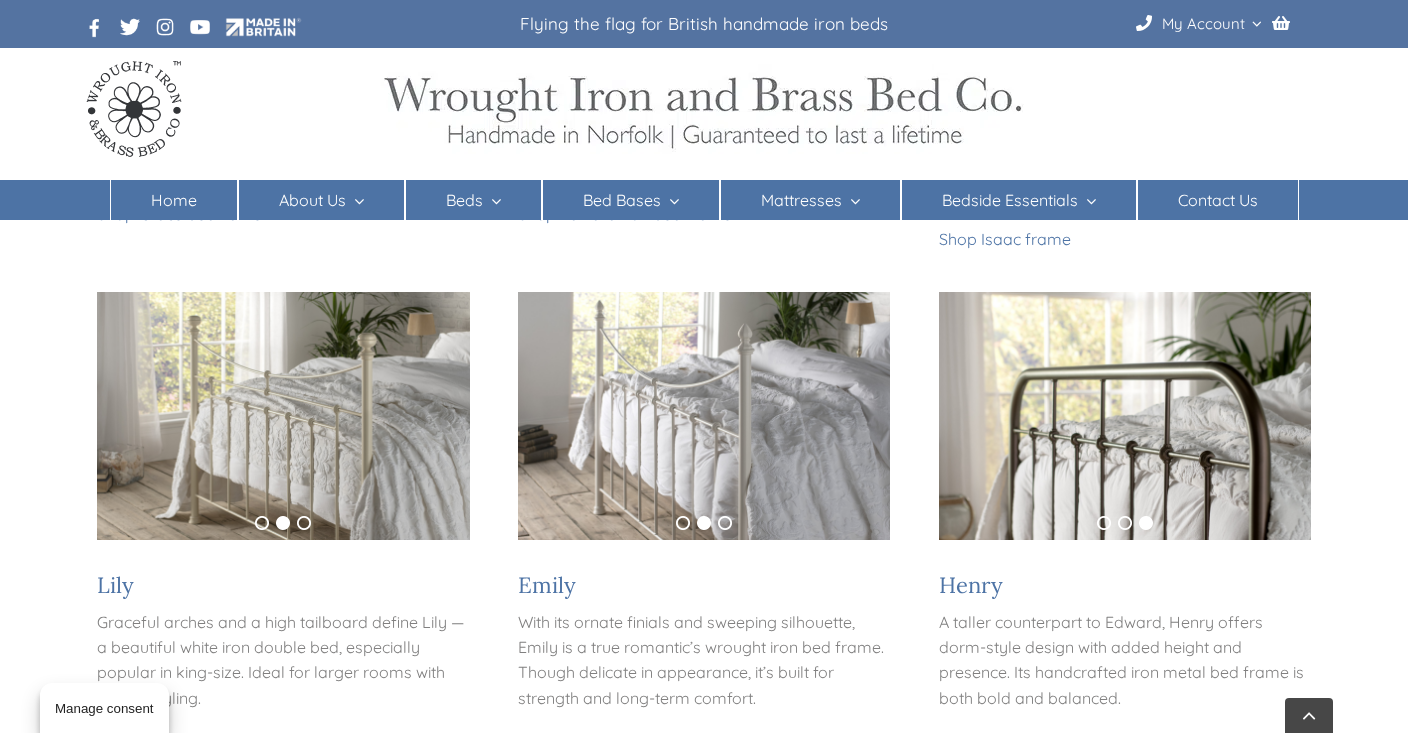 scroll, scrollTop: 1395, scrollLeft: 0, axis: vertical 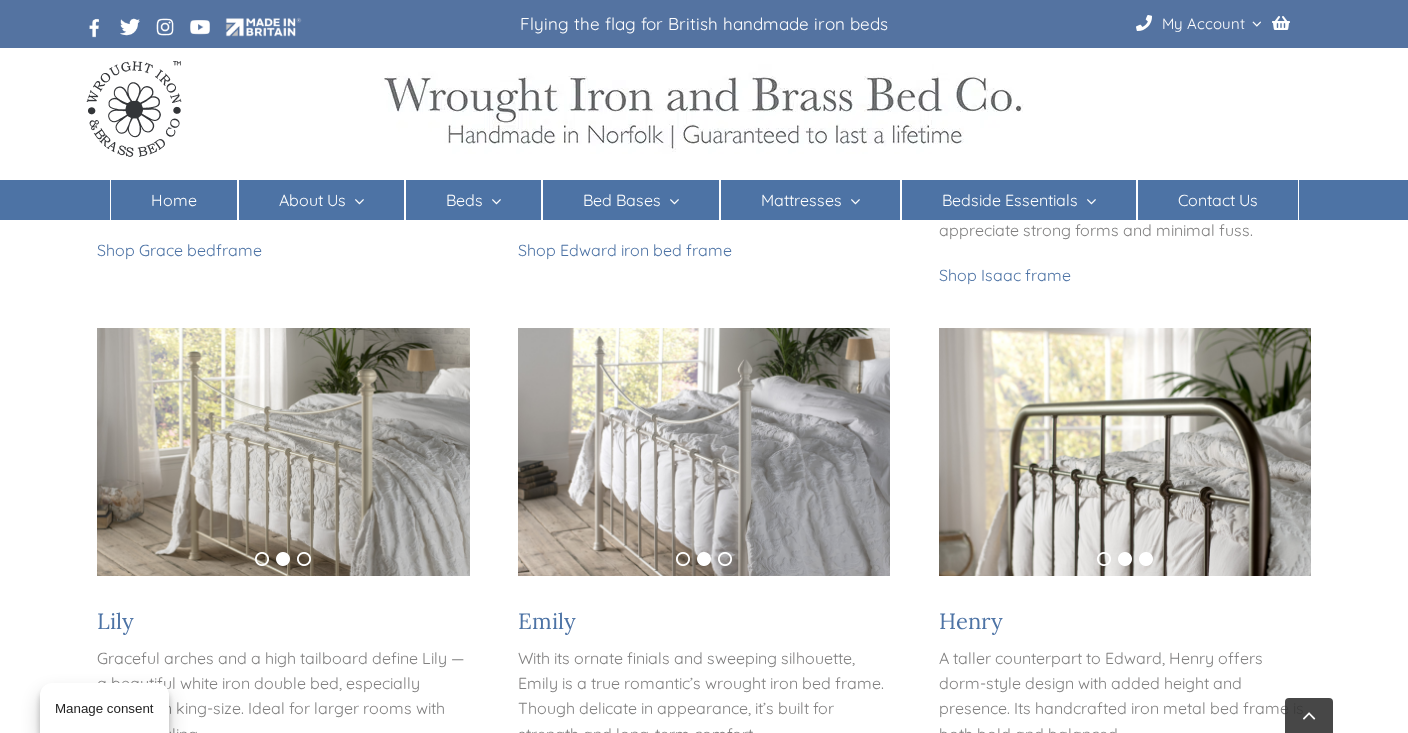 click on "2" at bounding box center [1125, 559] 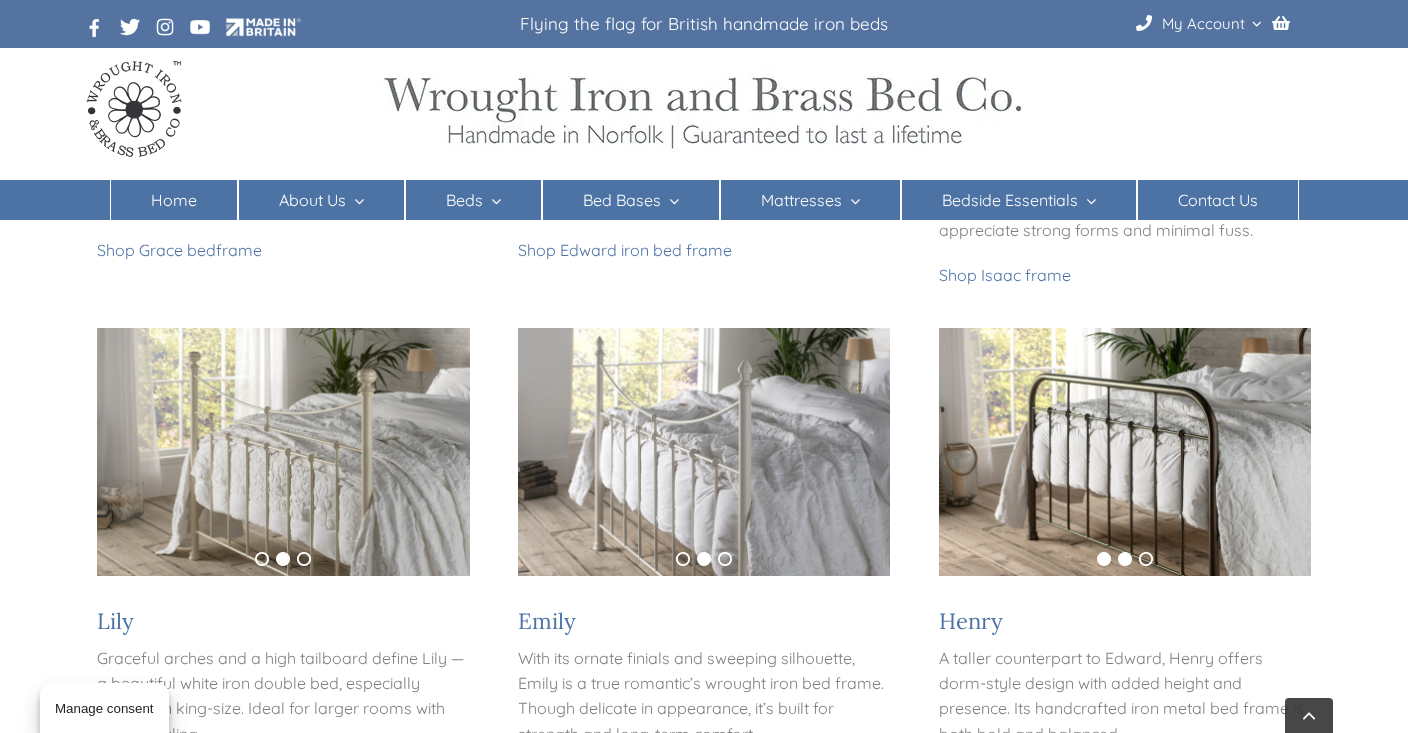 click on "1" at bounding box center [1104, 559] 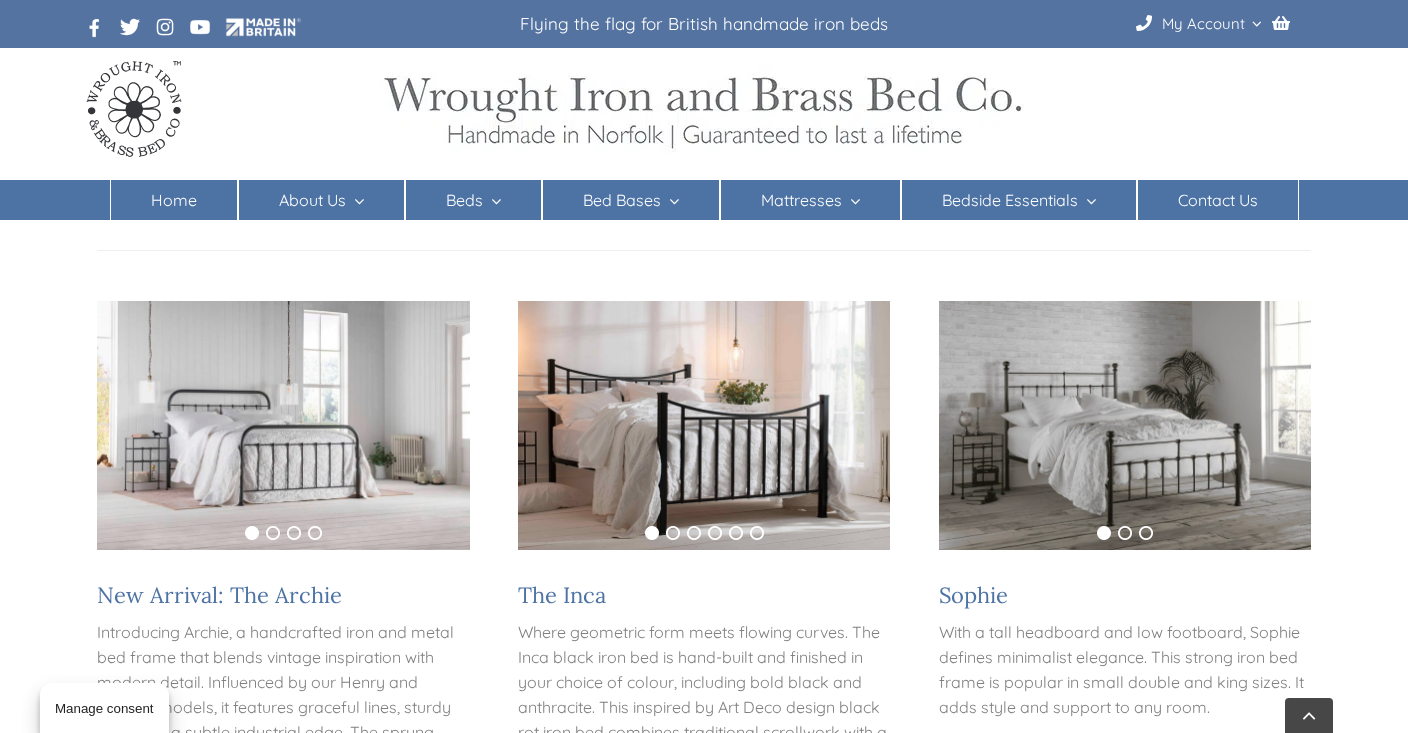 scroll, scrollTop: 312, scrollLeft: 0, axis: vertical 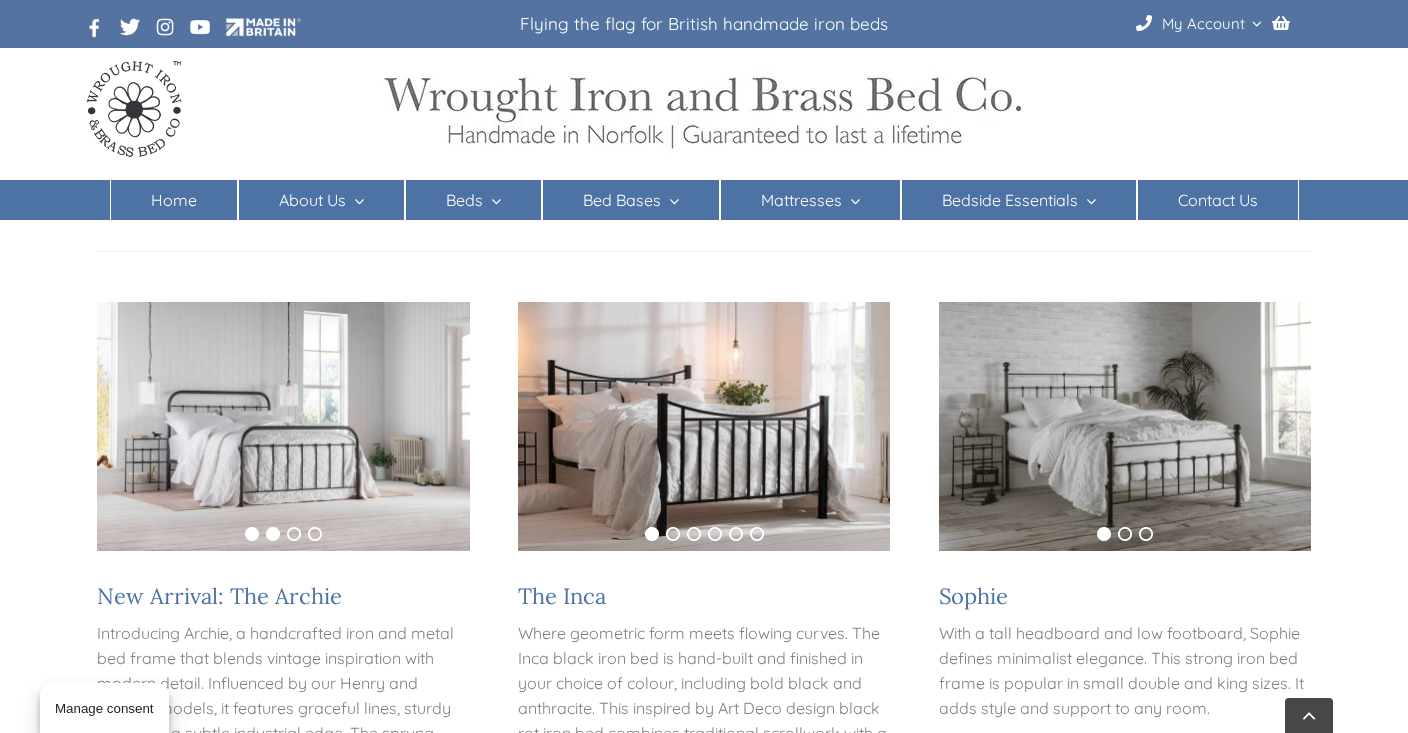 click on "2" at bounding box center (273, 534) 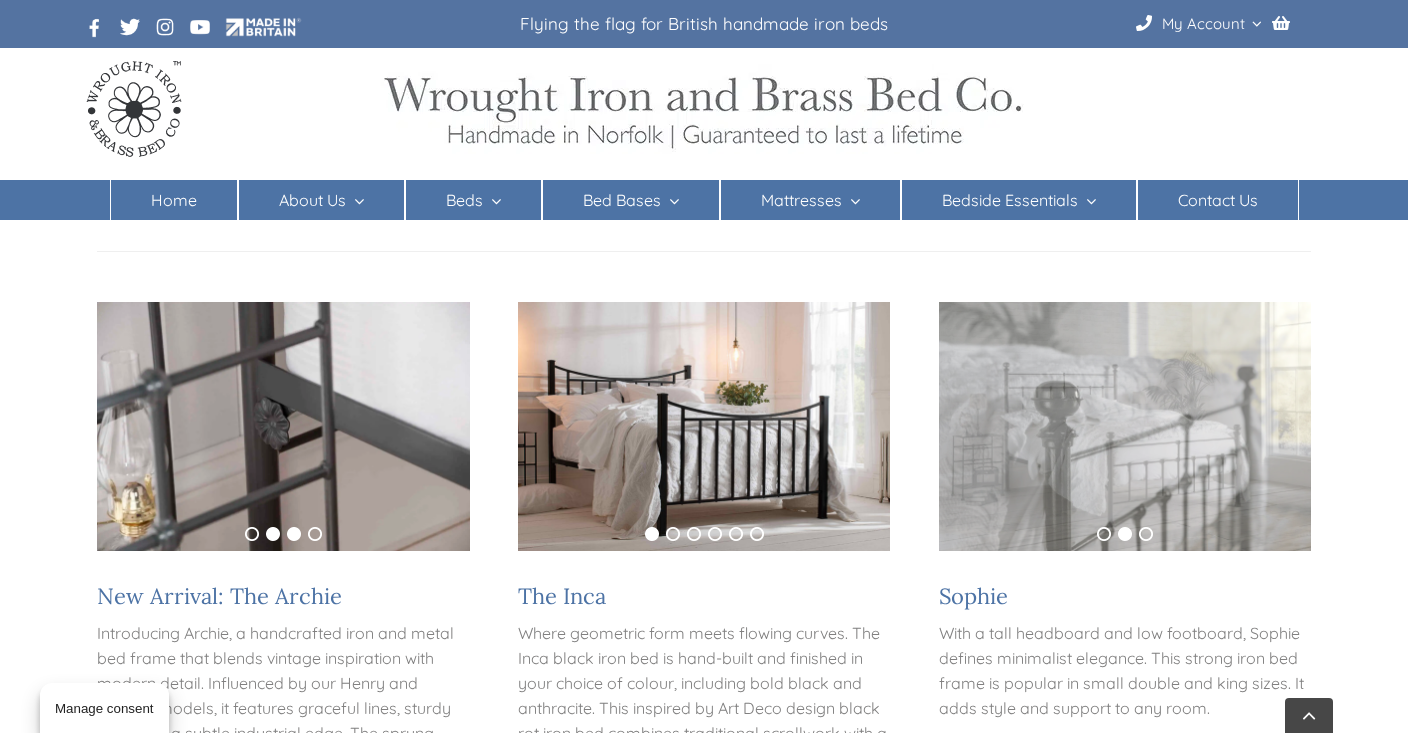 click on "3" at bounding box center [294, 534] 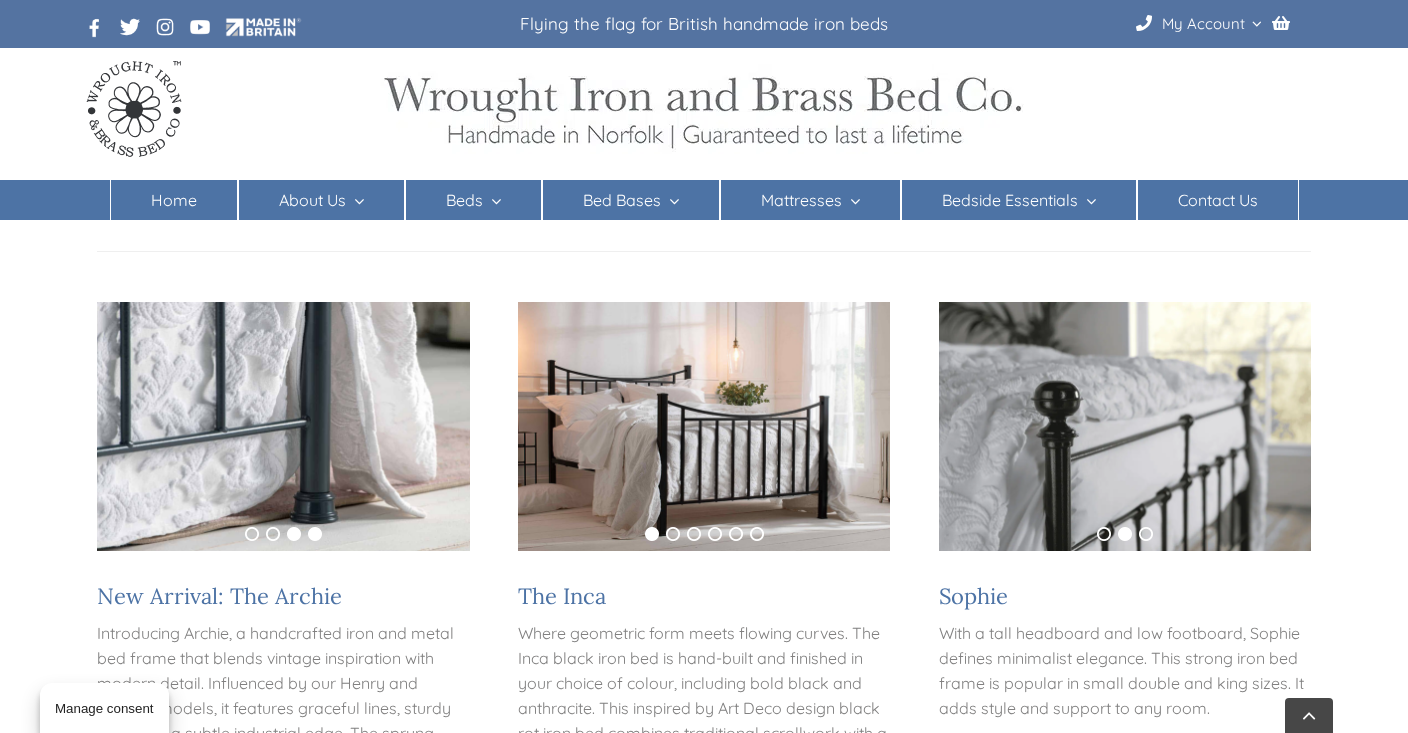 click on "4" at bounding box center [315, 534] 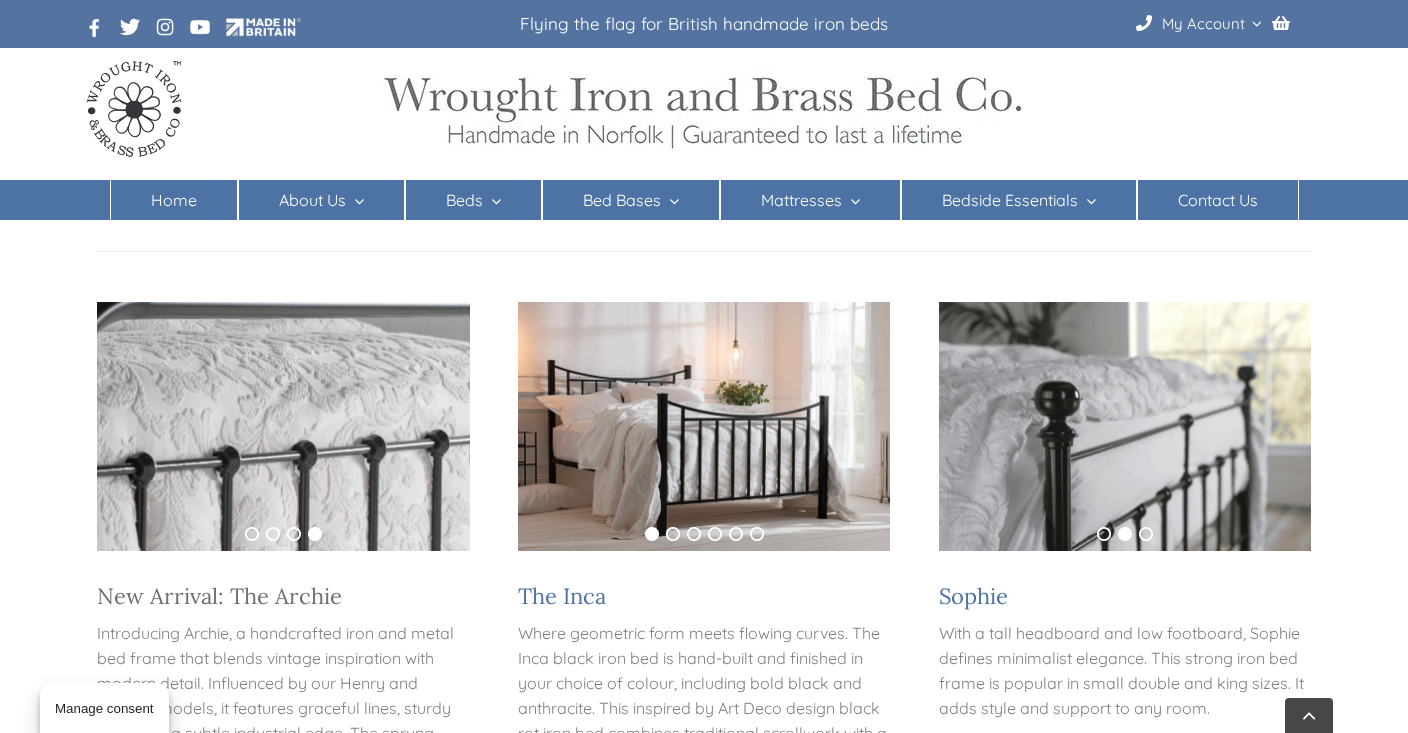 click on "New Arrival: The Archie" at bounding box center (219, 596) 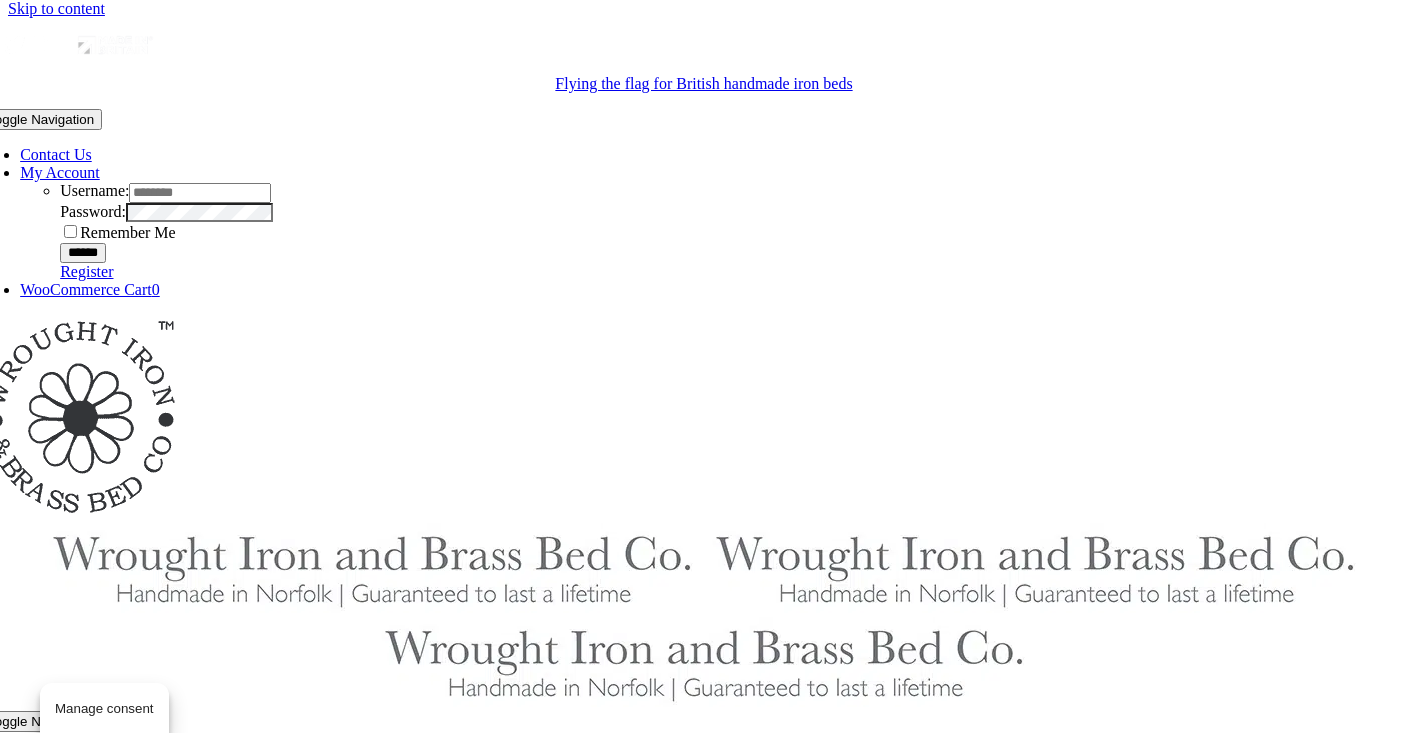 scroll, scrollTop: 51, scrollLeft: 0, axis: vertical 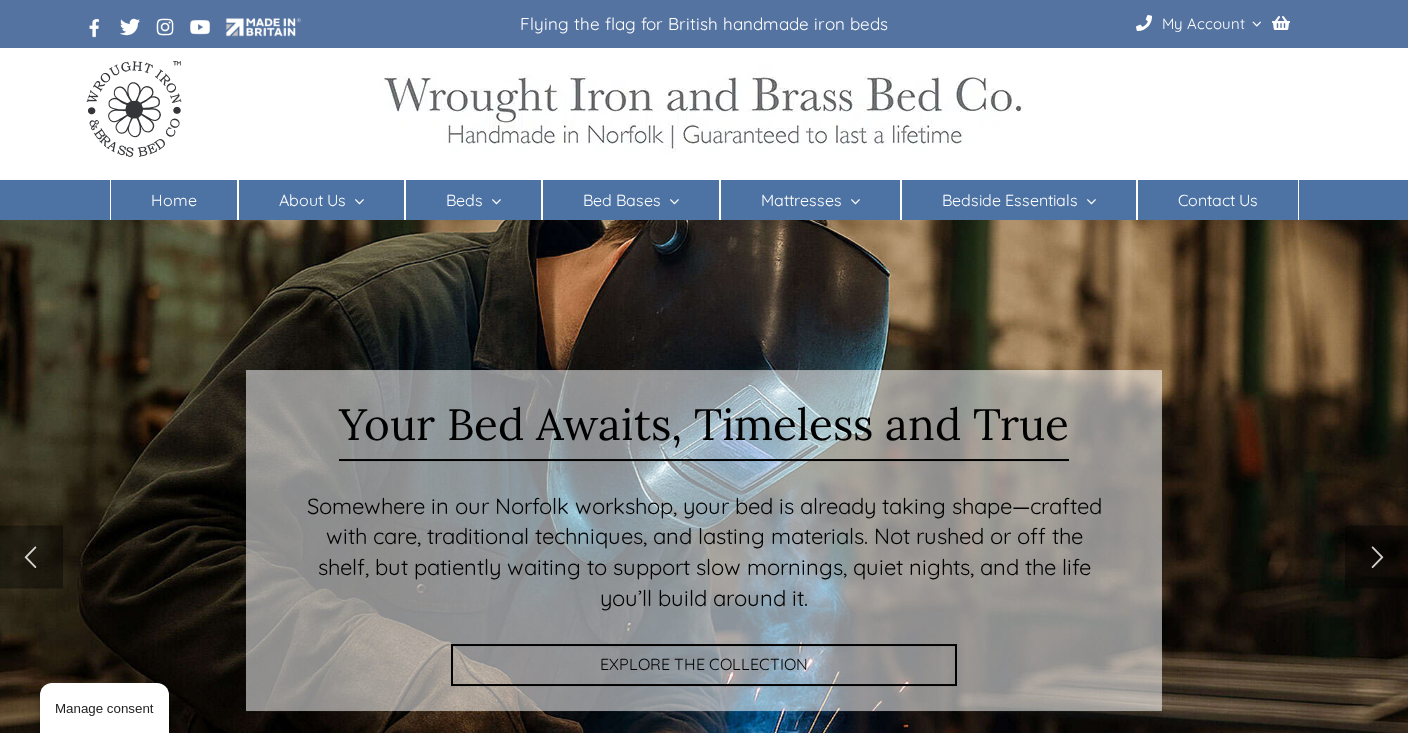 click at bounding box center [704, 557] 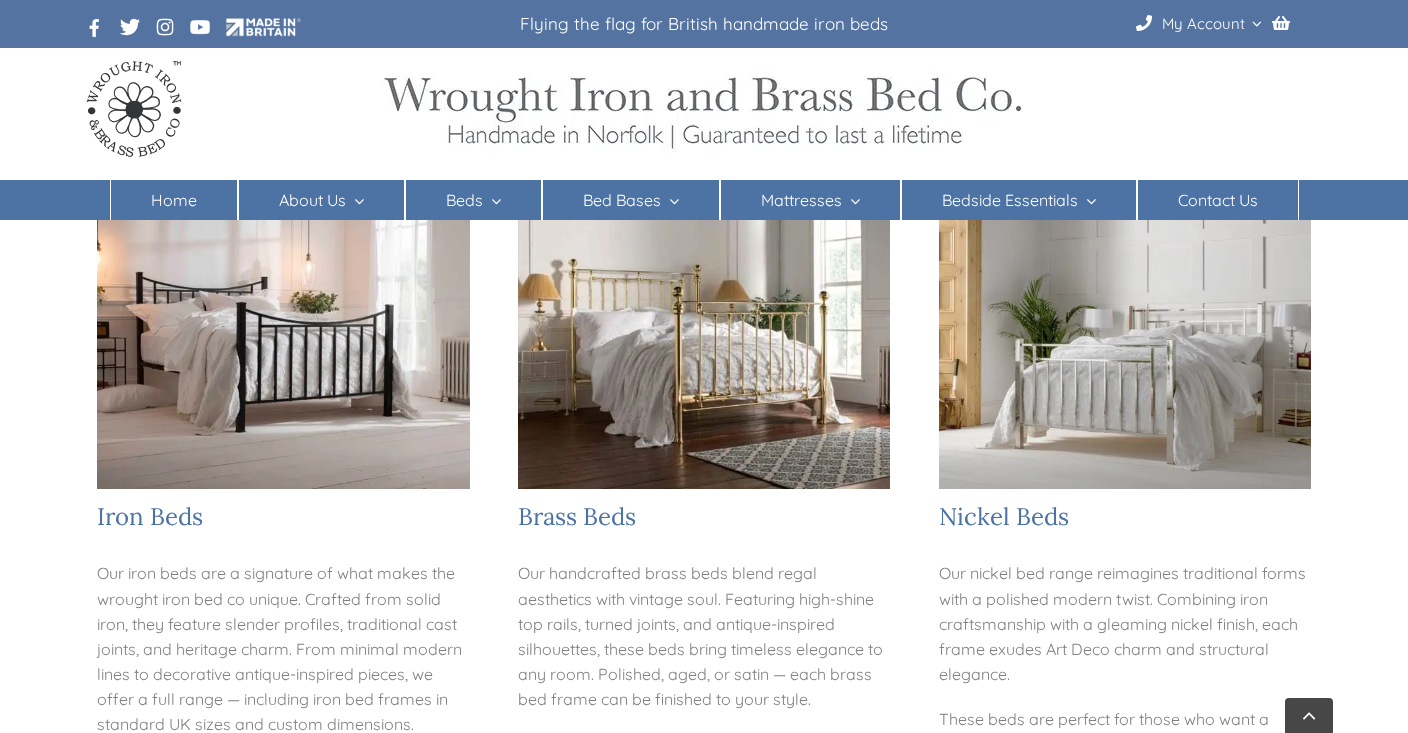 scroll, scrollTop: 358, scrollLeft: 0, axis: vertical 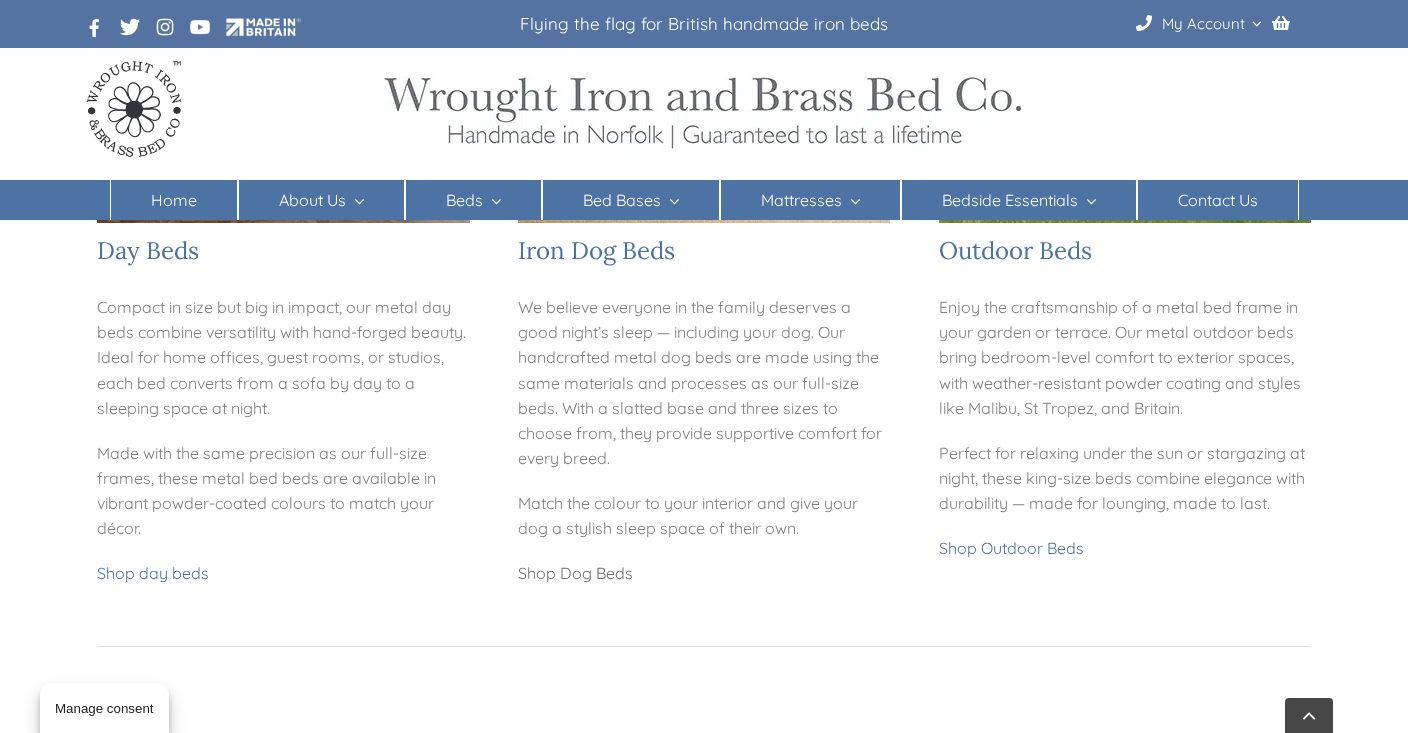 click on "Shop Dog Beds" at bounding box center [575, 573] 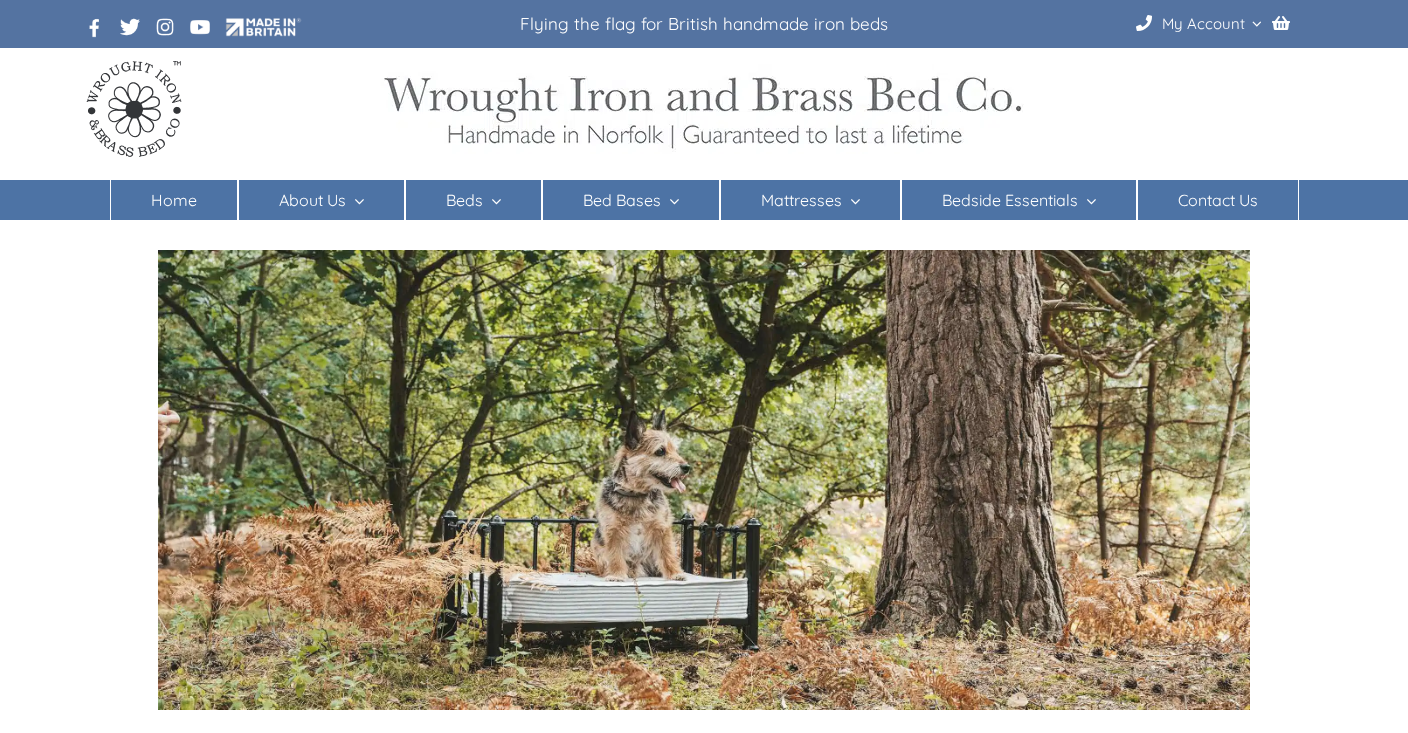scroll, scrollTop: 0, scrollLeft: 0, axis: both 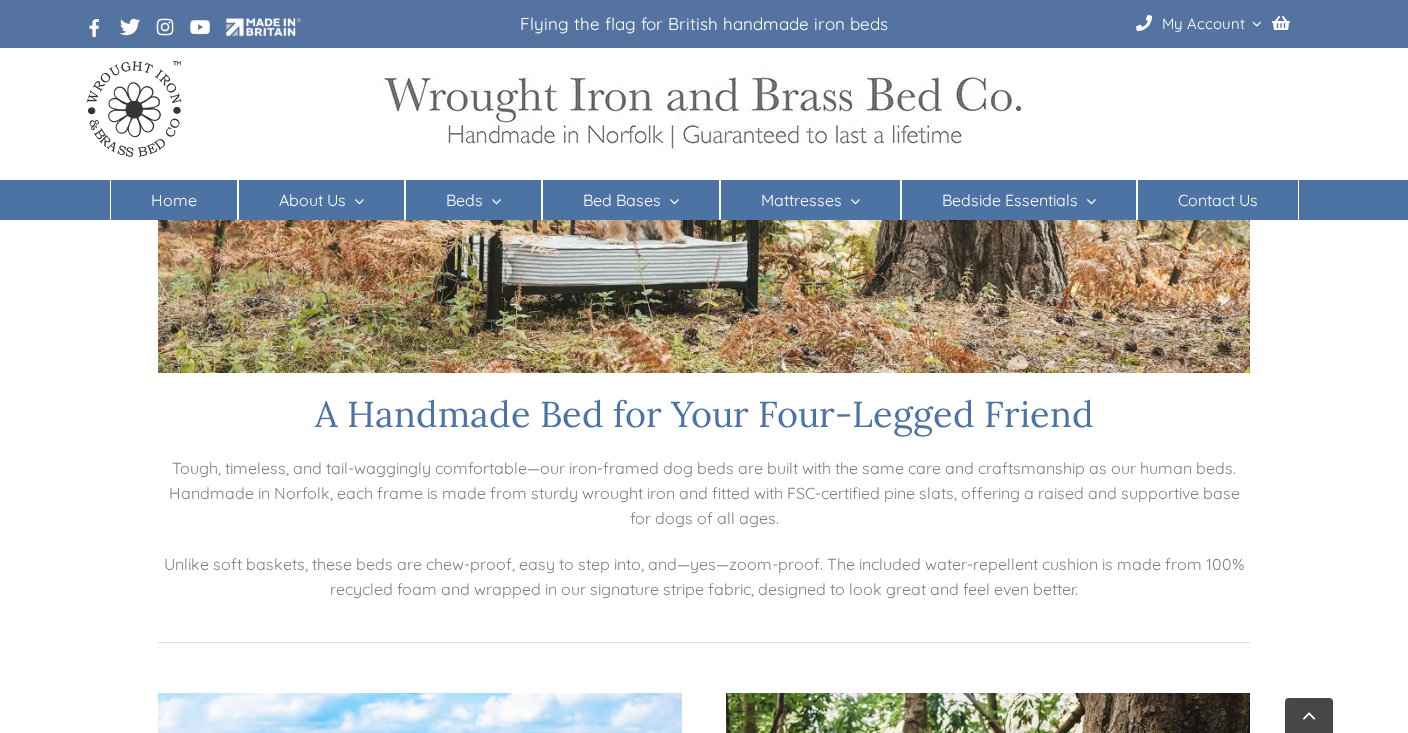 checkbox on "****" 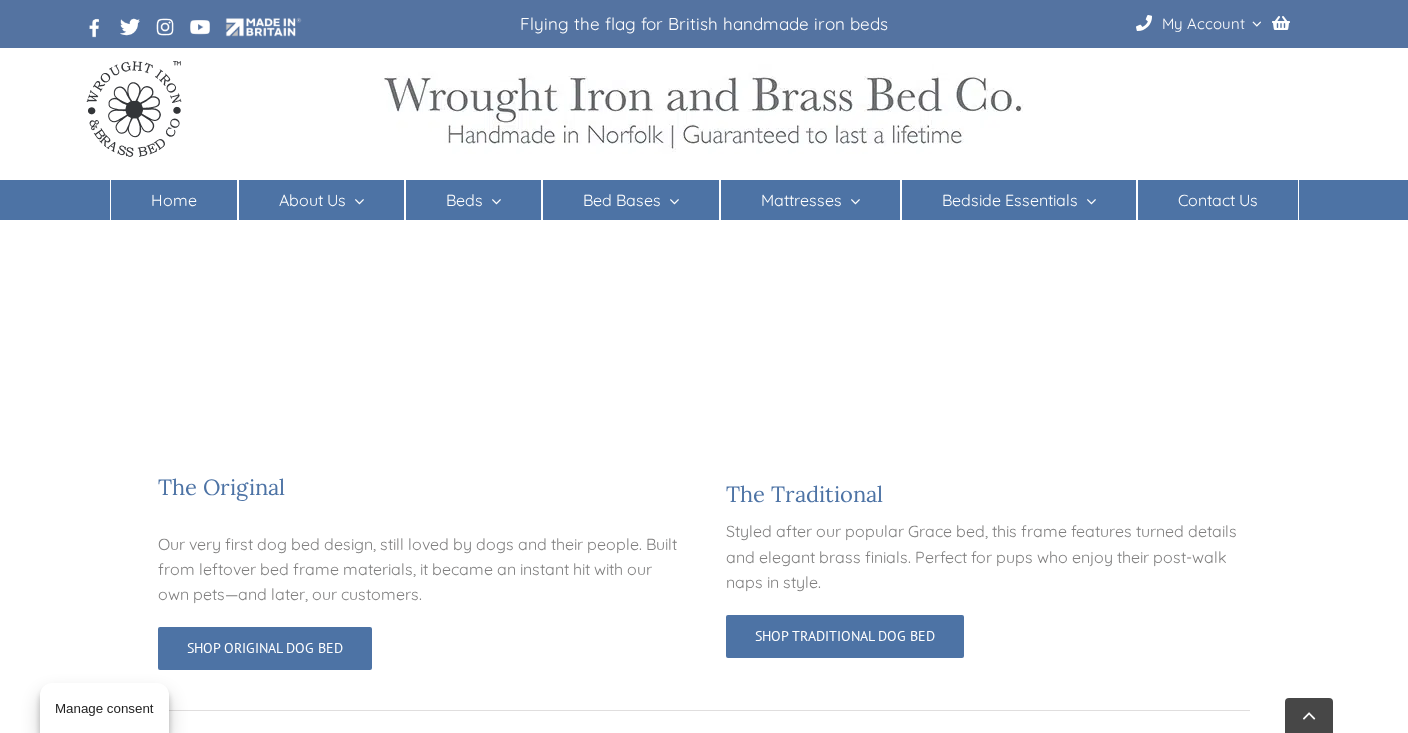 scroll, scrollTop: 936, scrollLeft: 0, axis: vertical 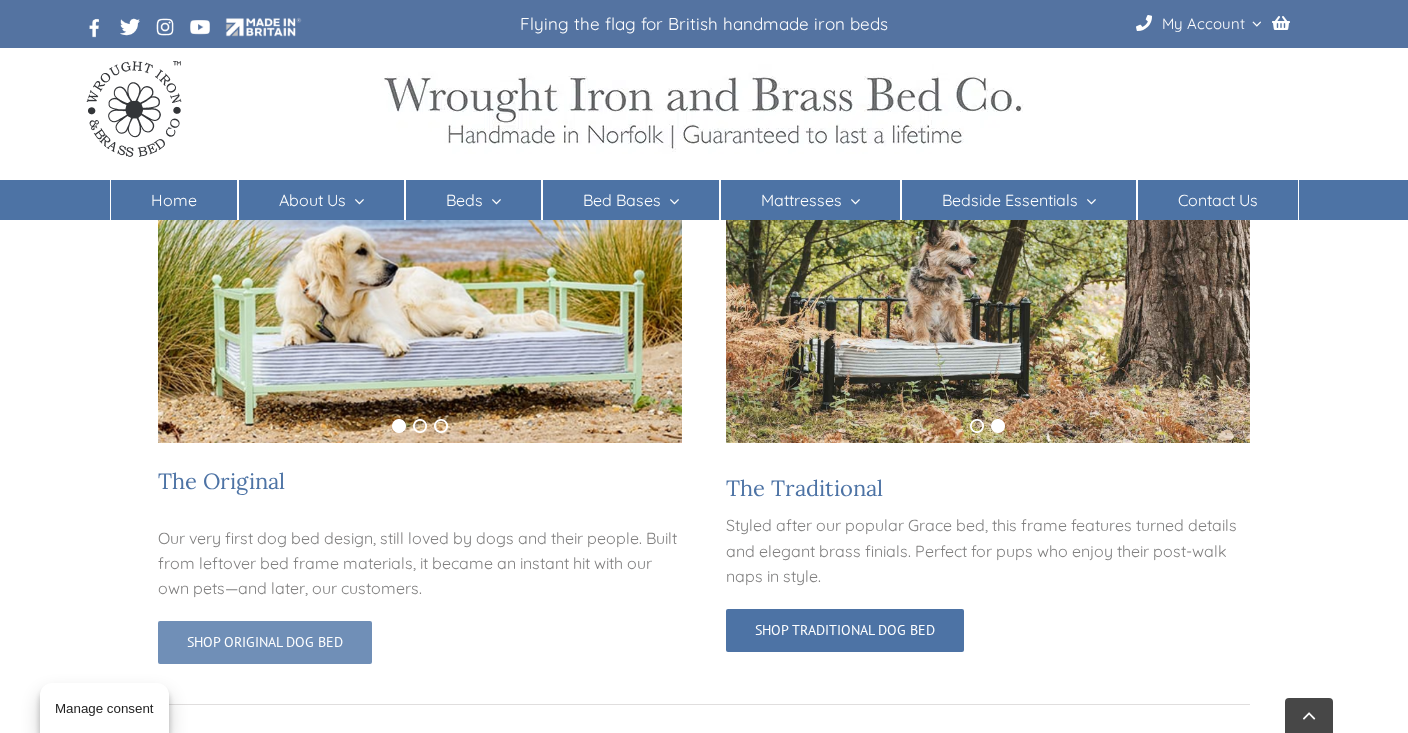 click on "Shop Original Dog Bed" at bounding box center (265, 642) 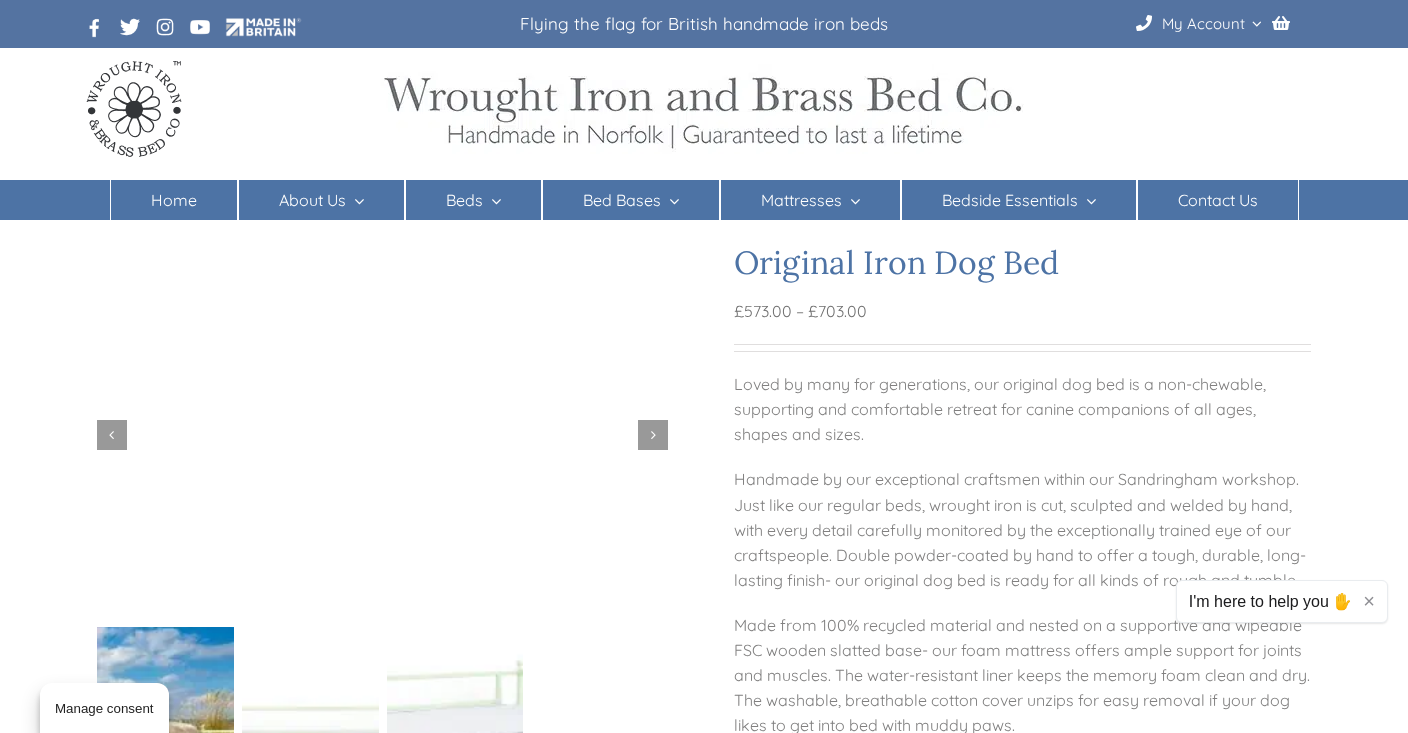 scroll, scrollTop: 0, scrollLeft: 0, axis: both 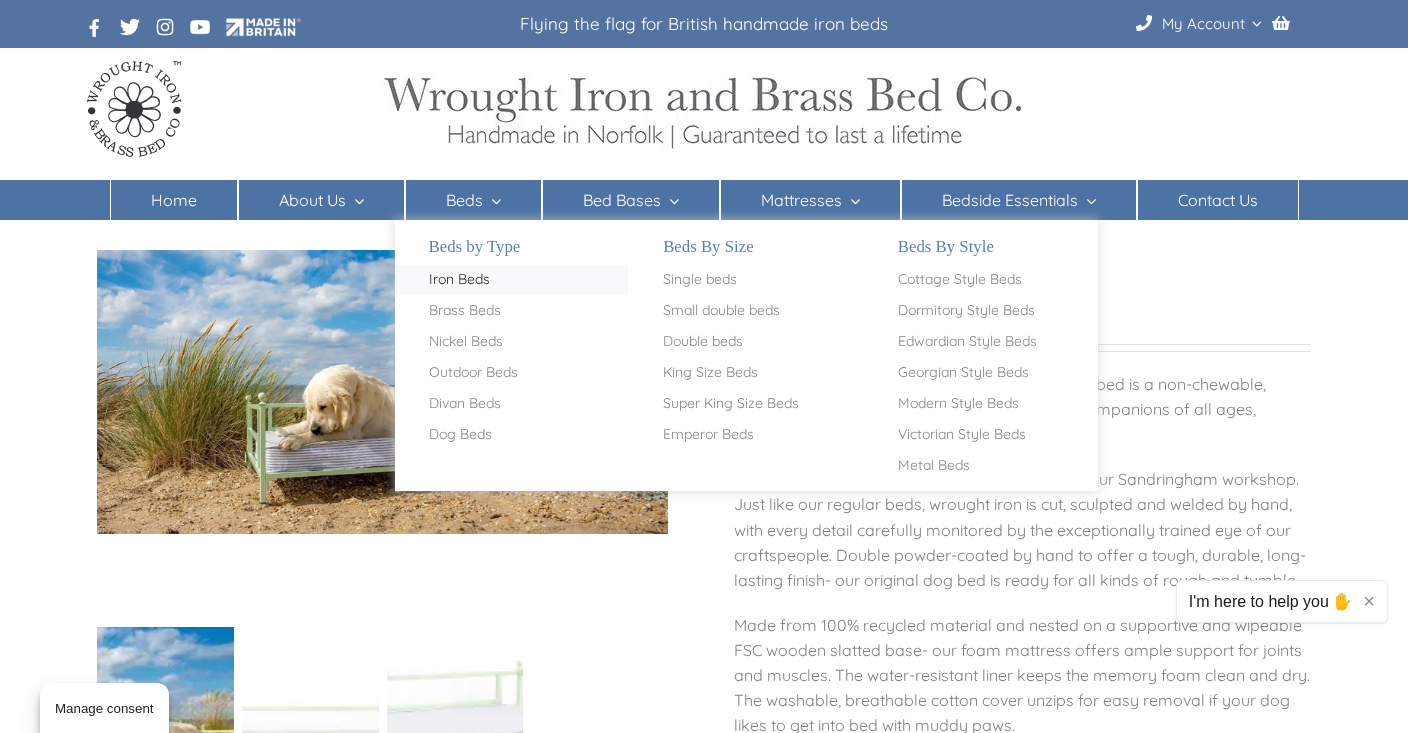 click on "Iron Beds" at bounding box center (459, 280) 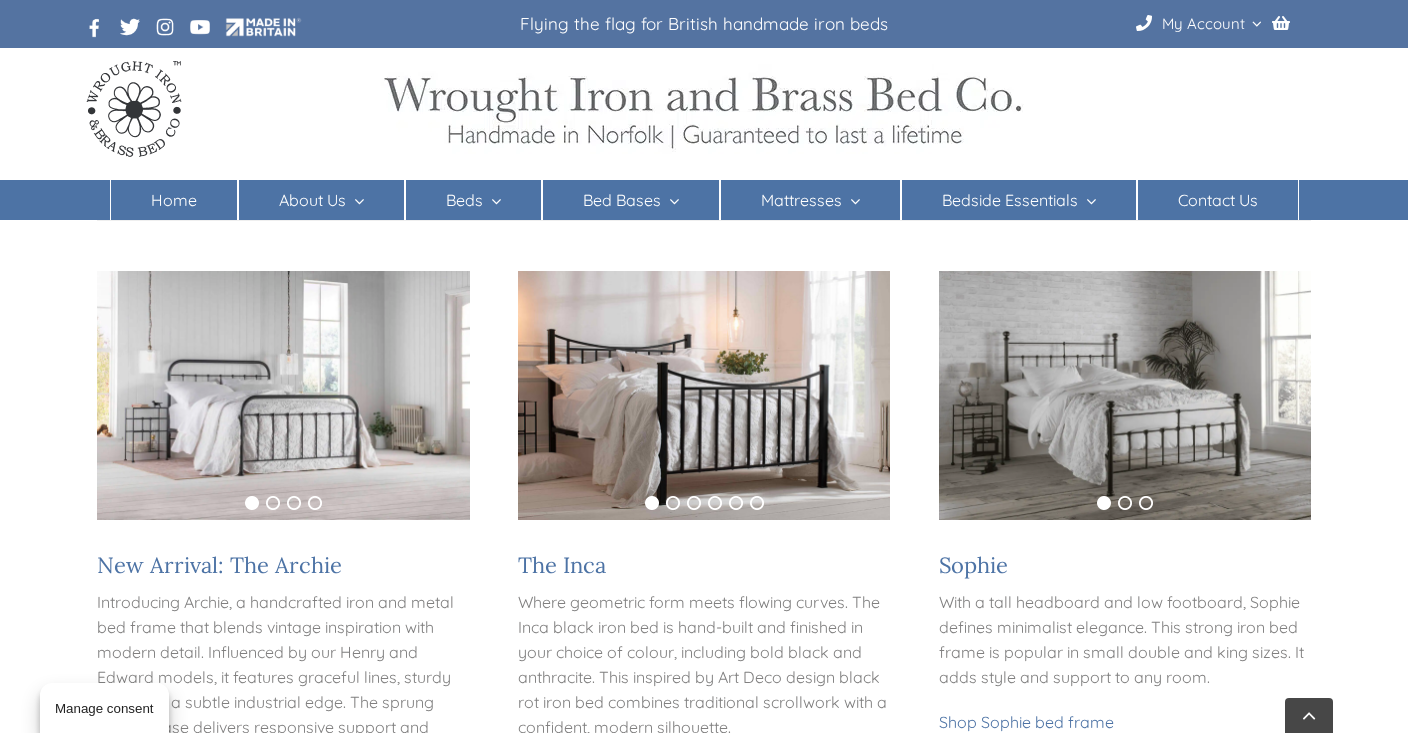 scroll, scrollTop: 415, scrollLeft: 0, axis: vertical 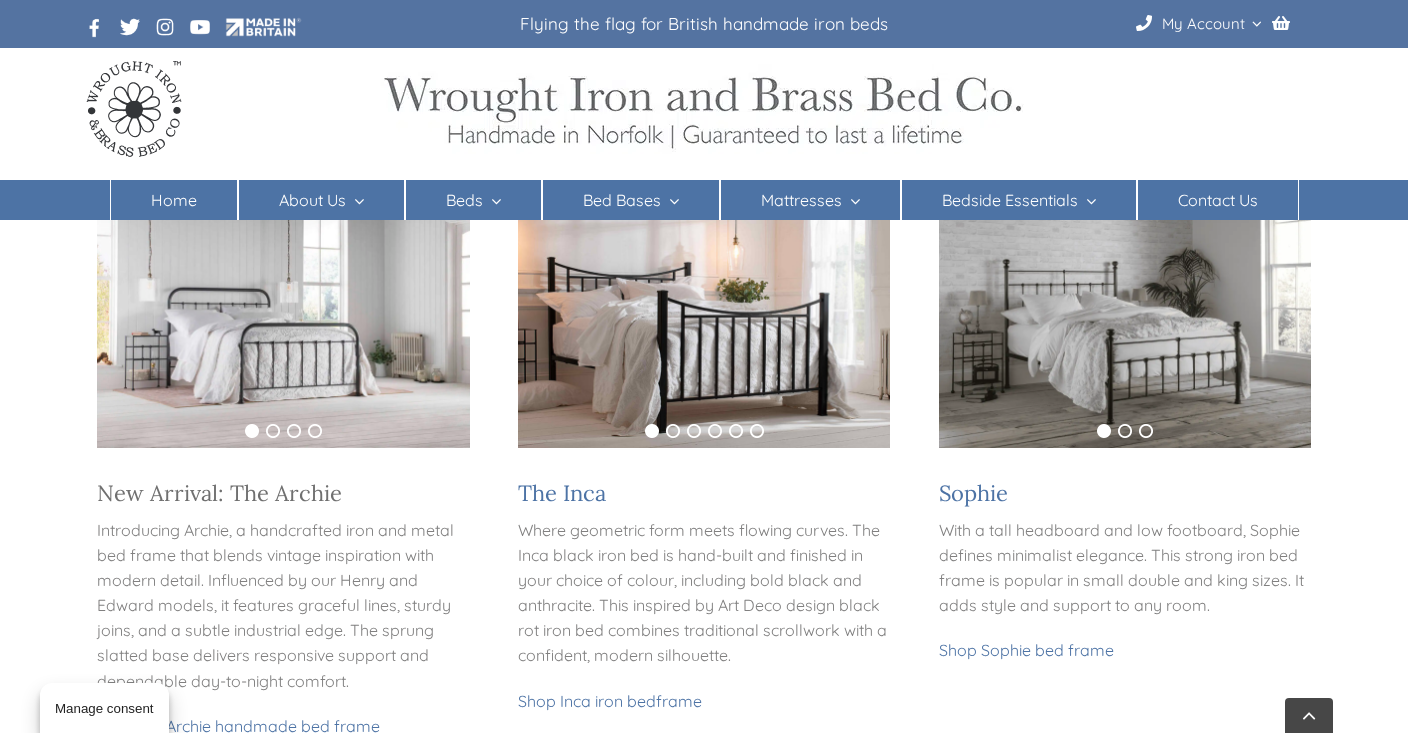 click on "New Arrival: The Archie" at bounding box center (219, 493) 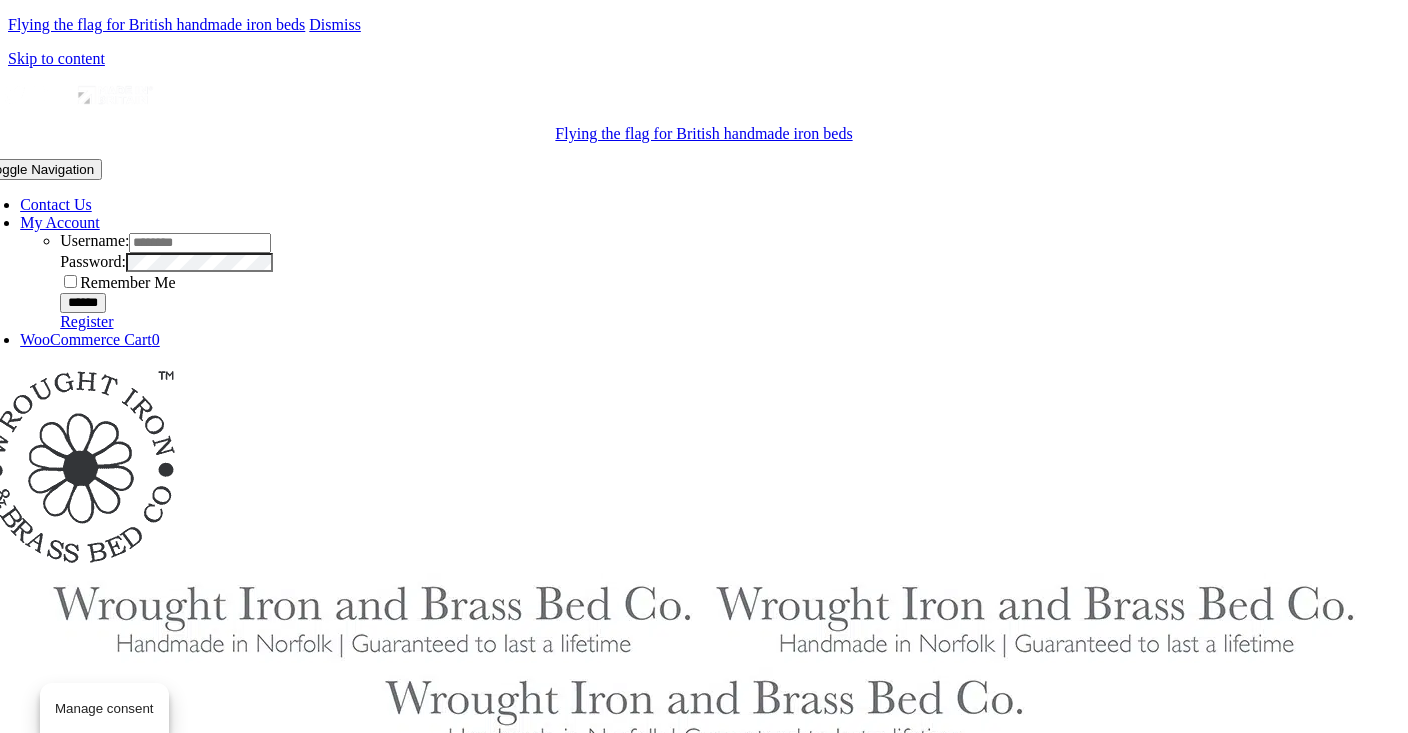 scroll, scrollTop: 0, scrollLeft: 0, axis: both 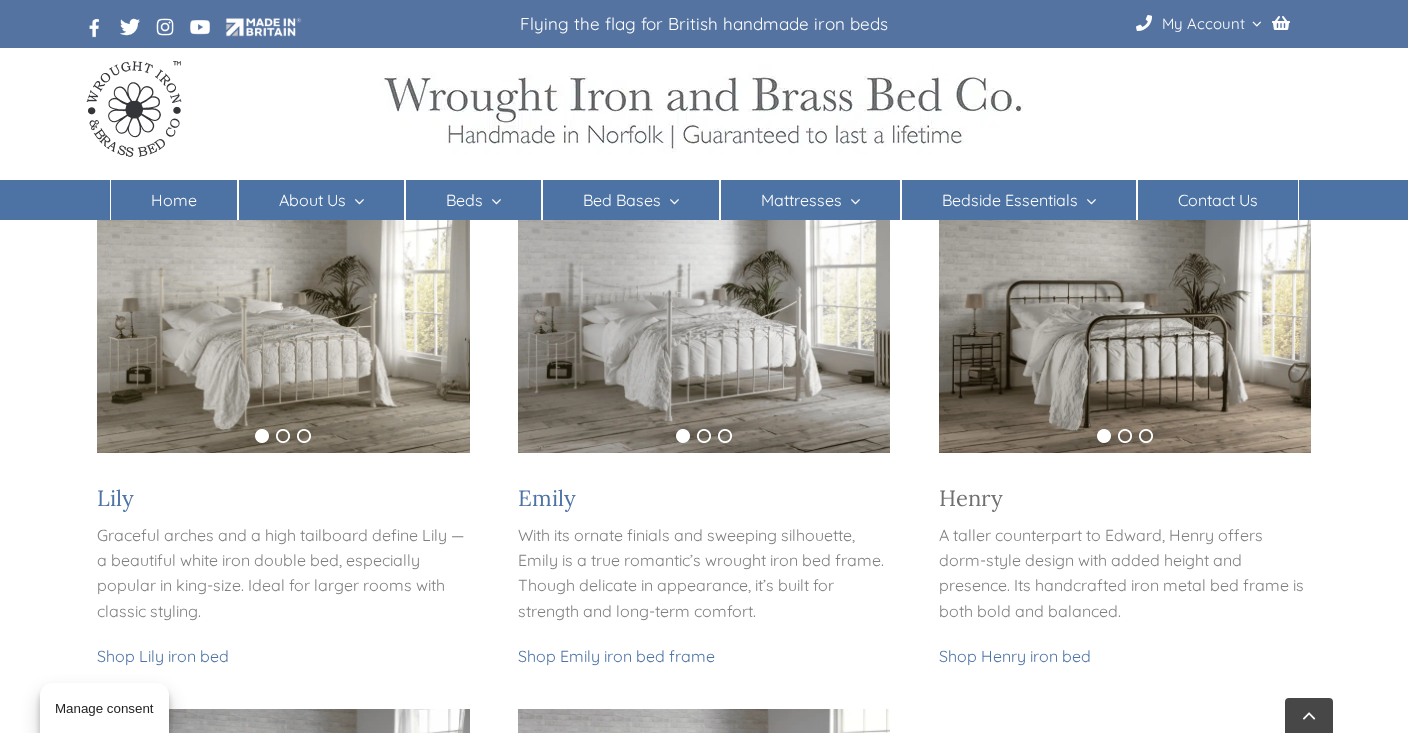 click on "Henry" at bounding box center [971, 498] 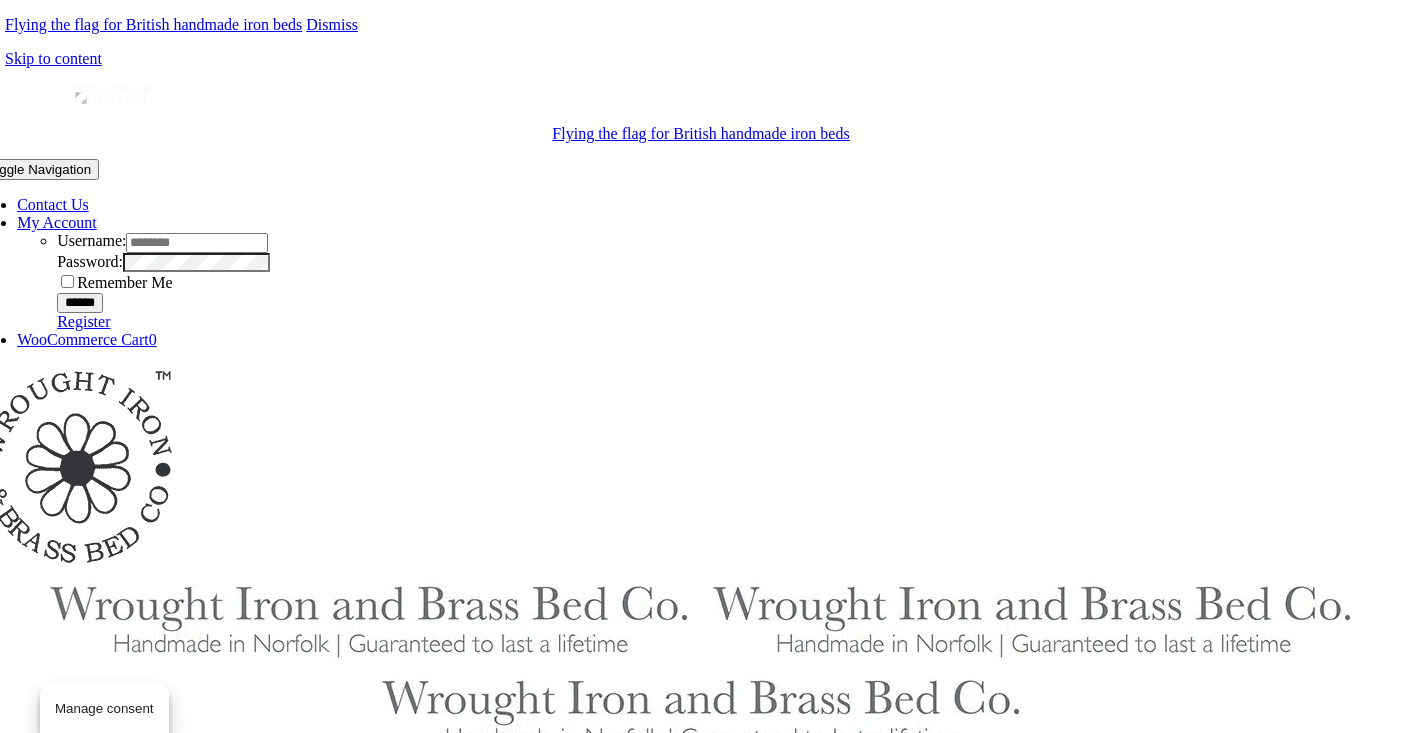 scroll, scrollTop: 0, scrollLeft: 3, axis: horizontal 